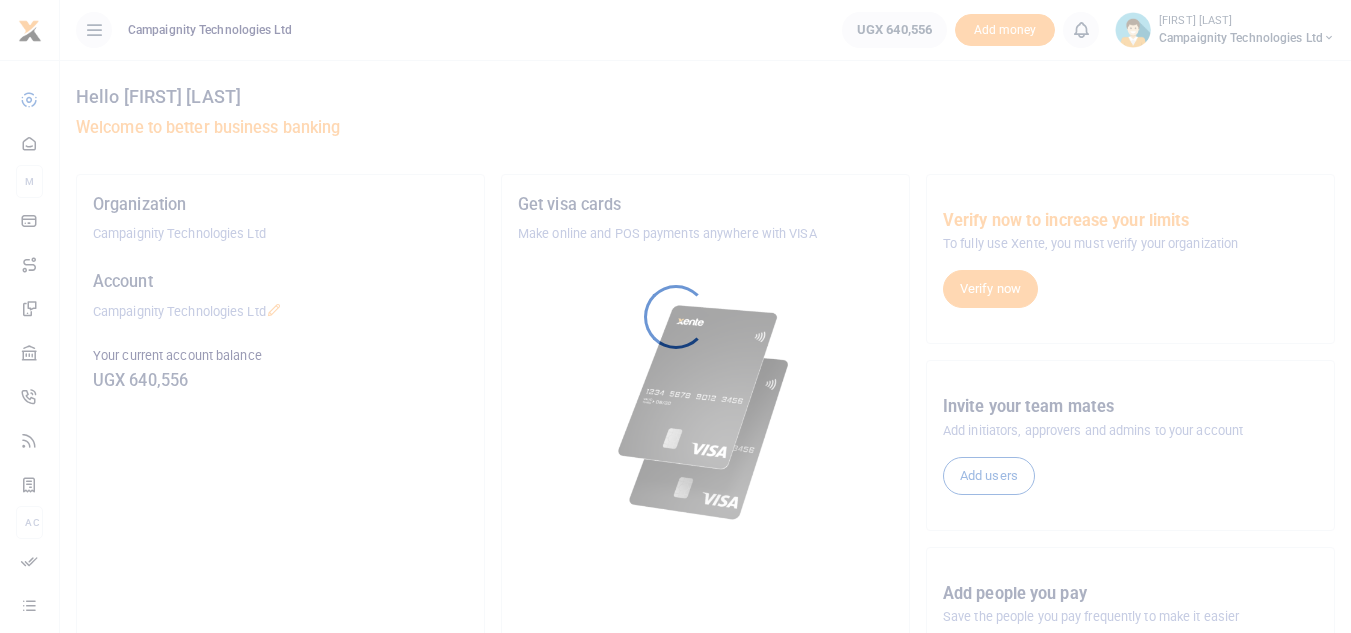 scroll, scrollTop: 0, scrollLeft: 0, axis: both 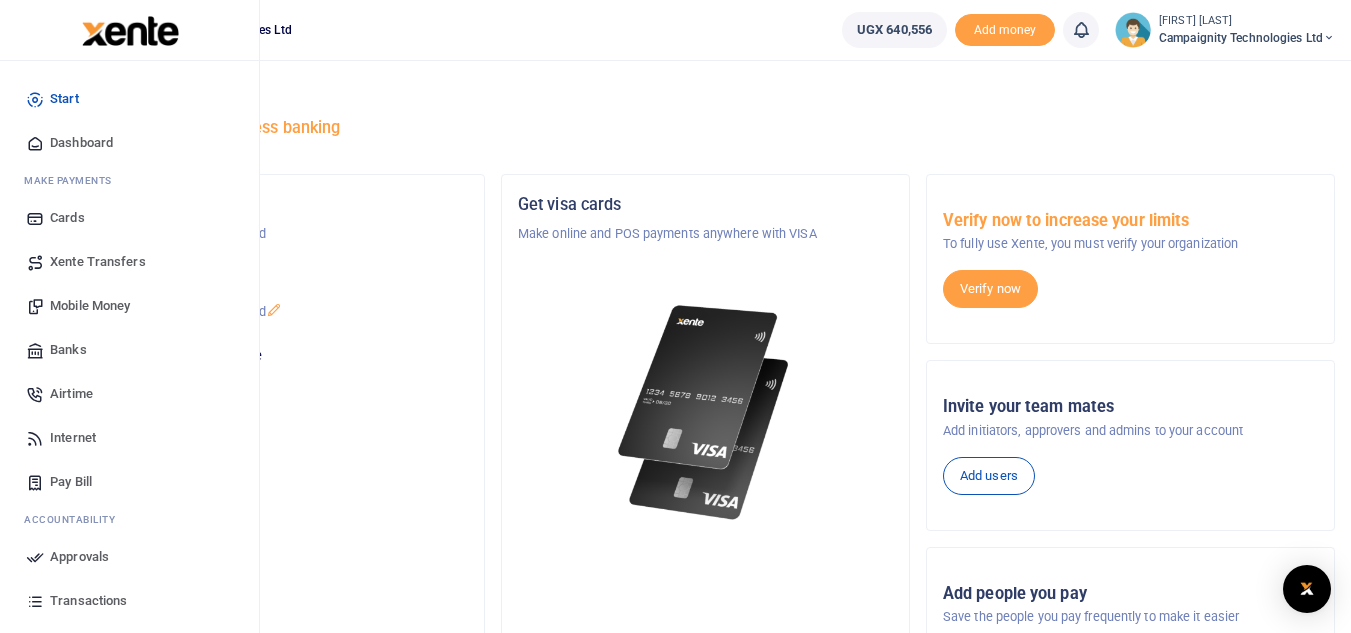 click on "Approvals" at bounding box center (79, 557) 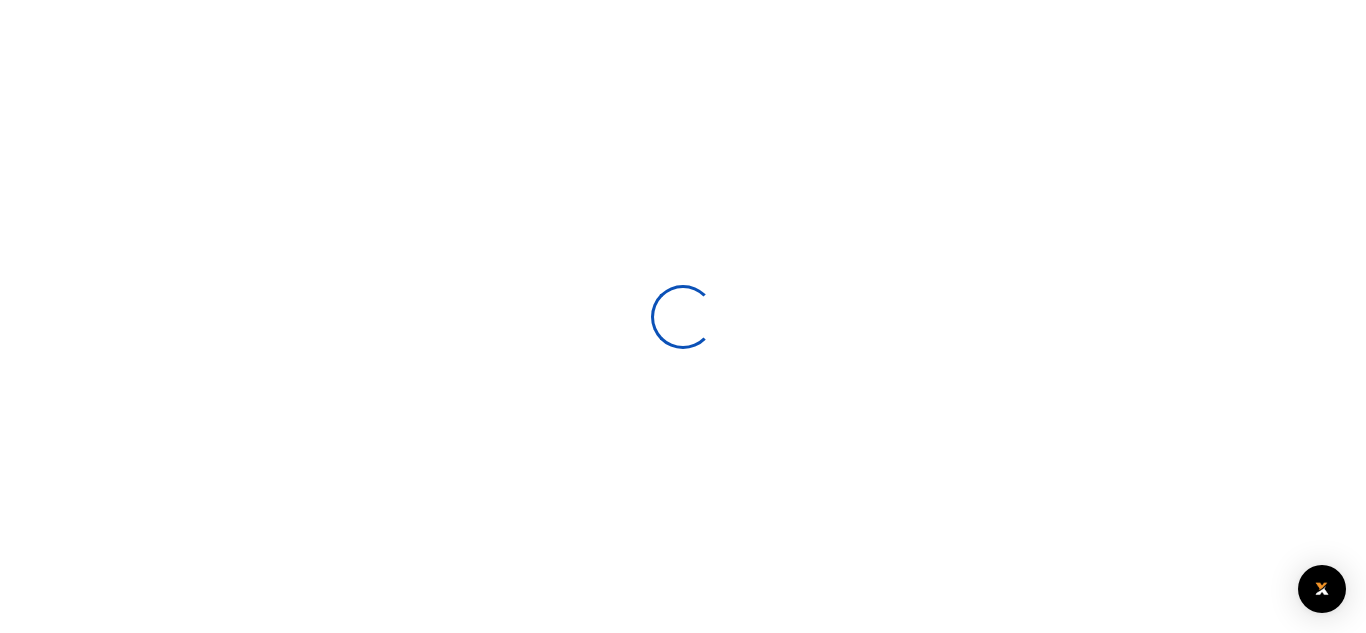 scroll, scrollTop: 0, scrollLeft: 0, axis: both 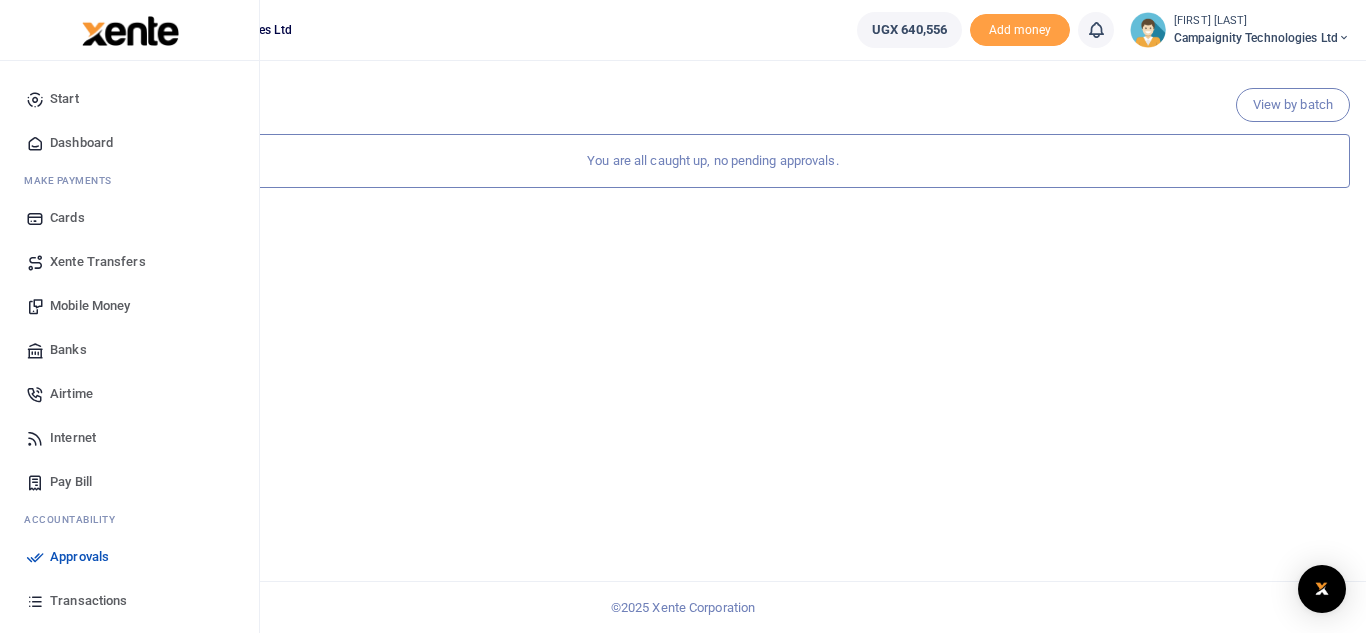 click on "Transactions" at bounding box center [88, 601] 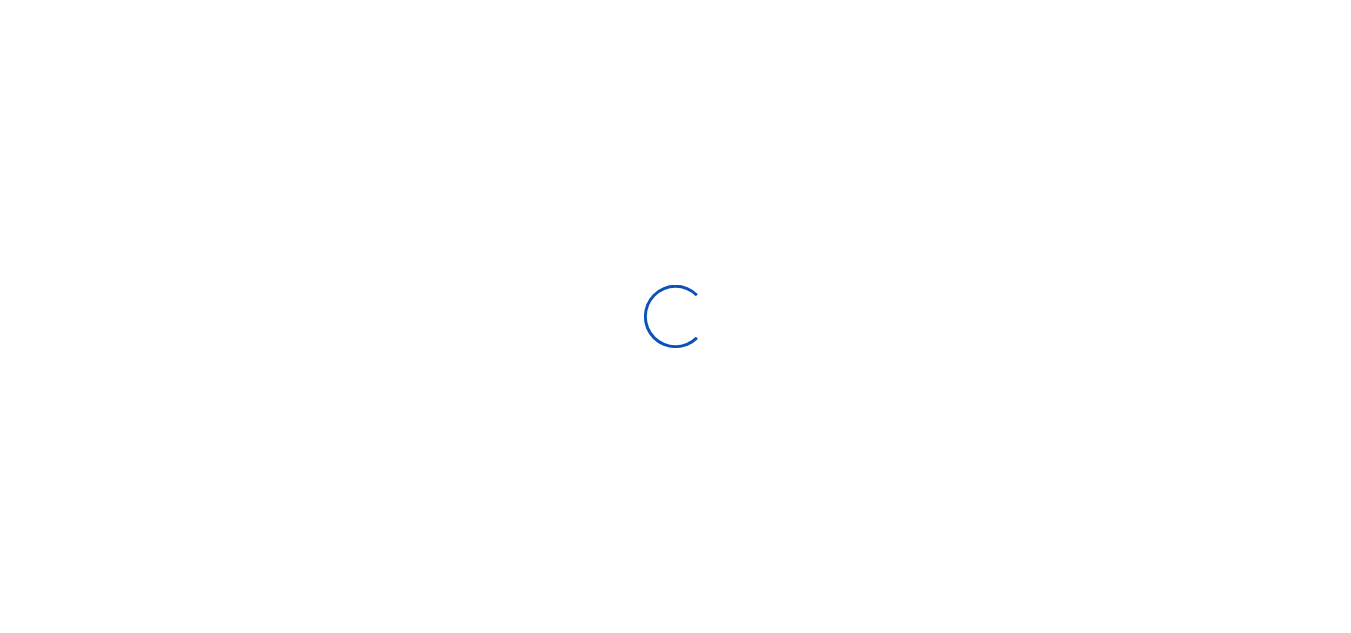 scroll, scrollTop: 0, scrollLeft: 0, axis: both 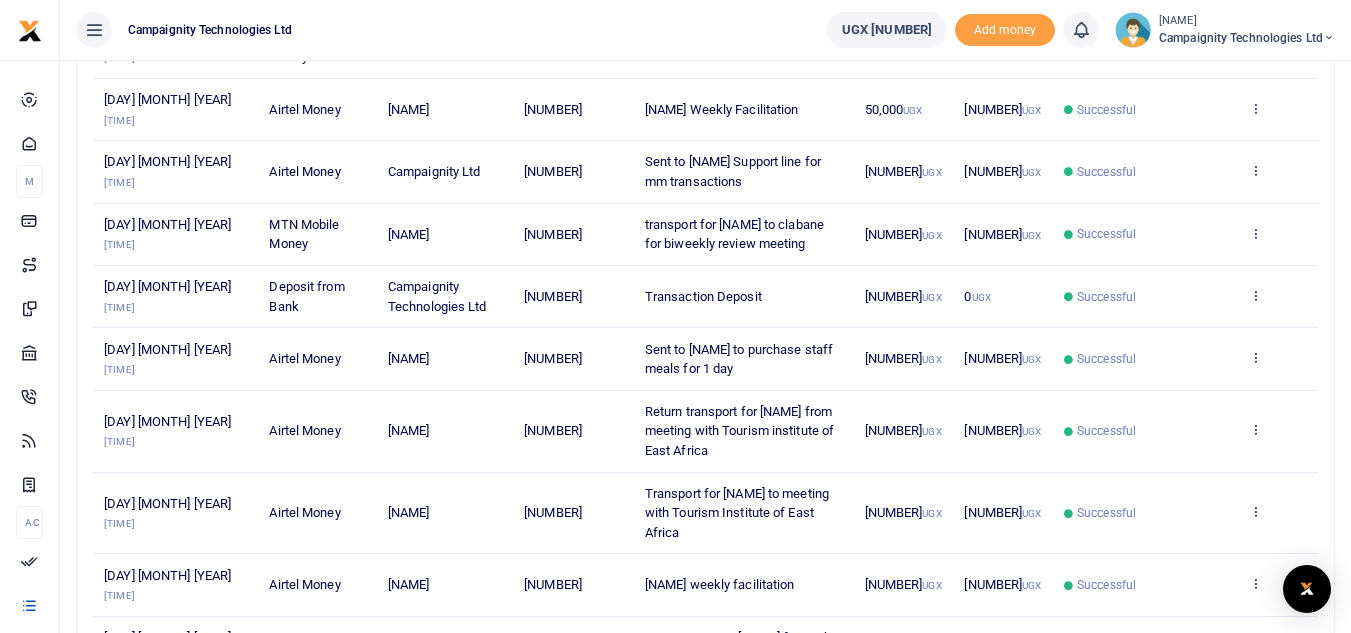 drag, startPoint x: 557, startPoint y: 416, endPoint x: 623, endPoint y: 426, distance: 66.75328 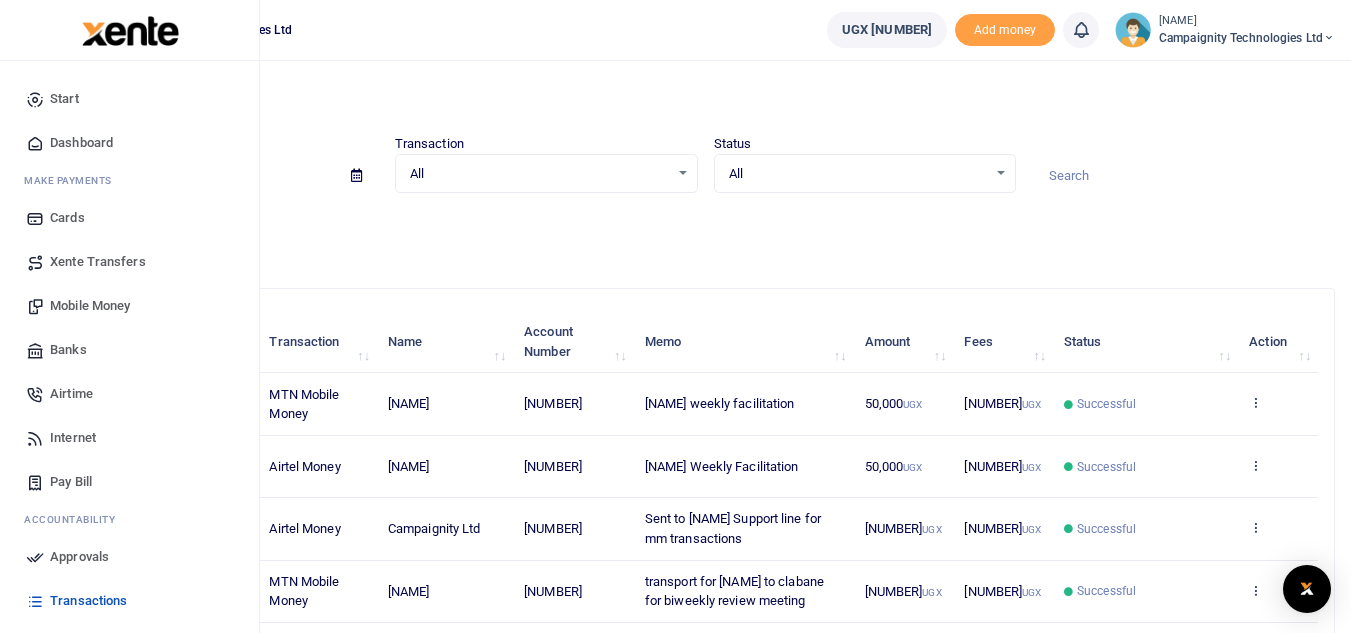 click on "Mobile Money" at bounding box center (90, 306) 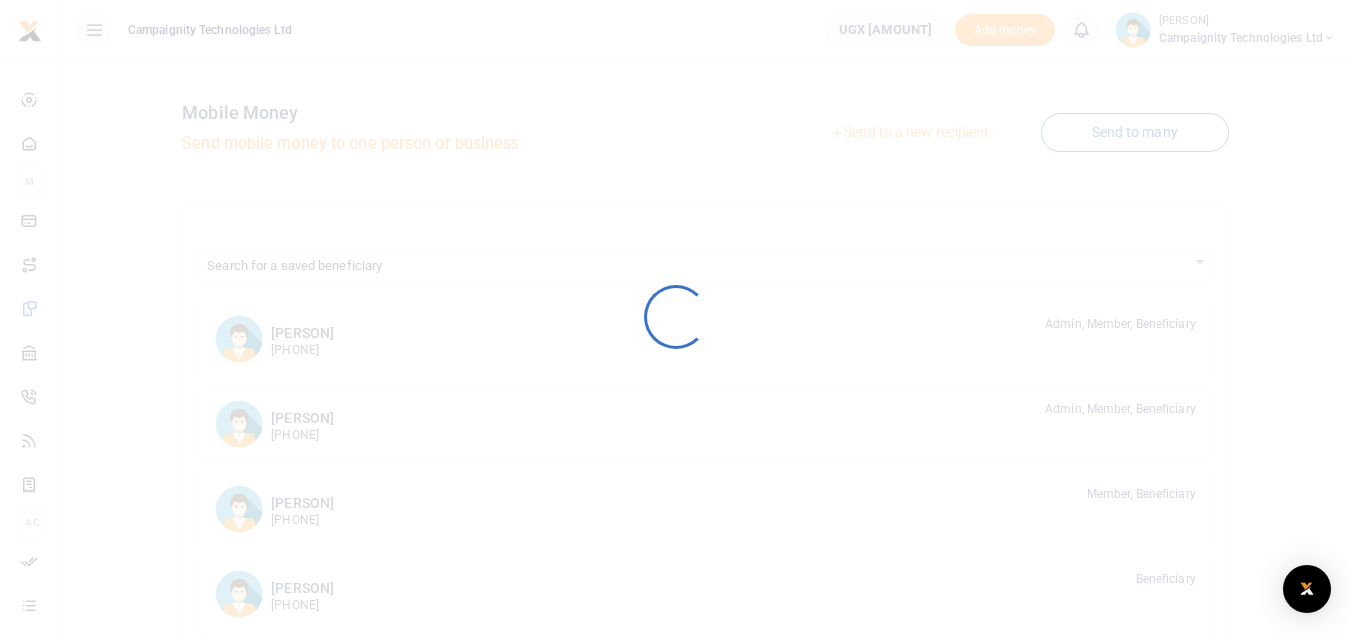 scroll, scrollTop: 0, scrollLeft: 0, axis: both 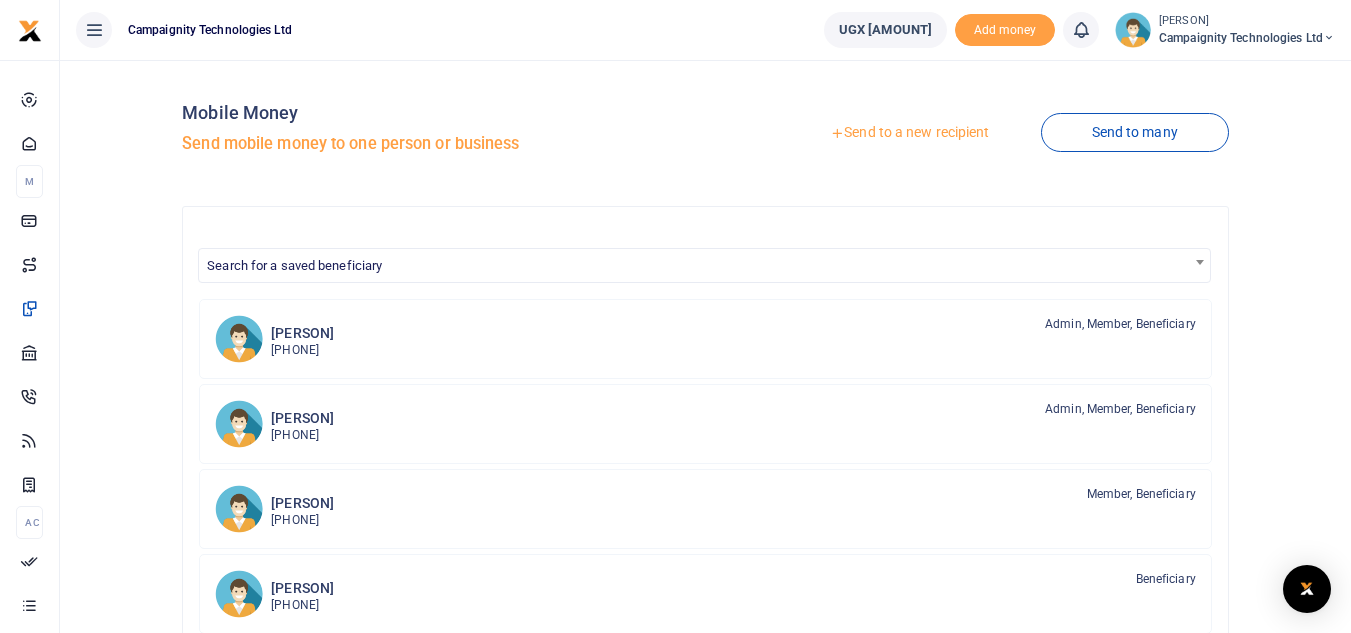 click on "Send to a new recipient" at bounding box center (909, 133) 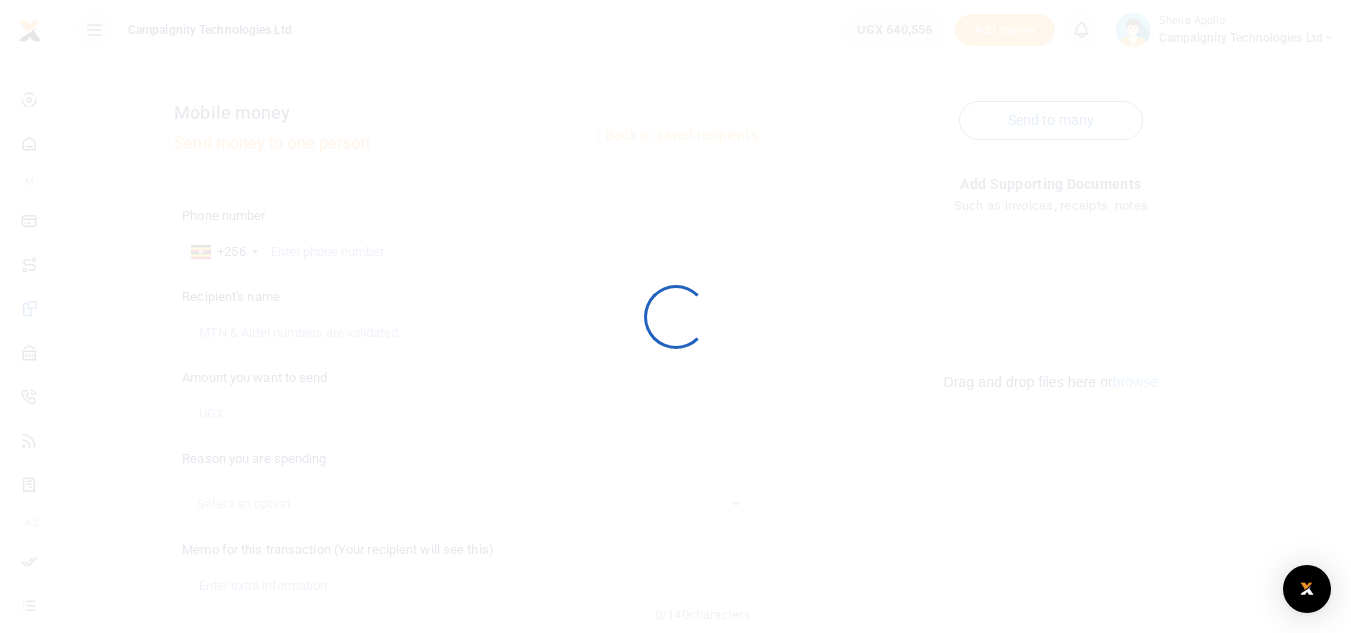 scroll, scrollTop: 0, scrollLeft: 0, axis: both 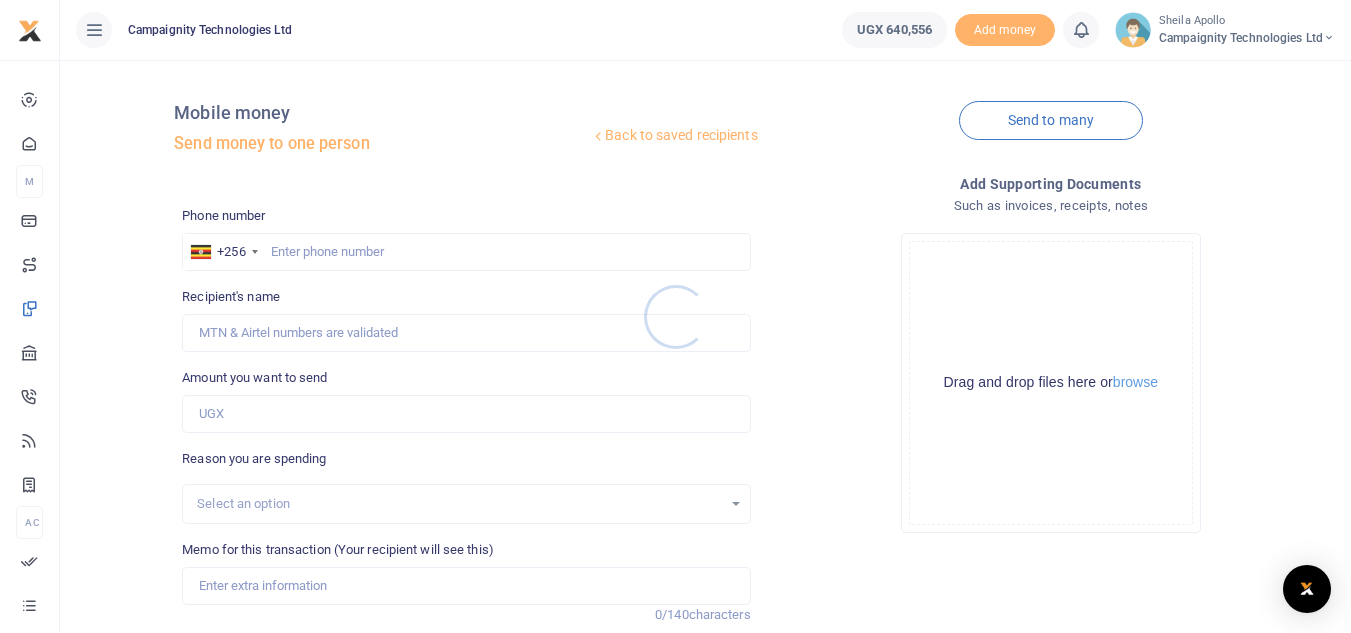 click at bounding box center (675, 316) 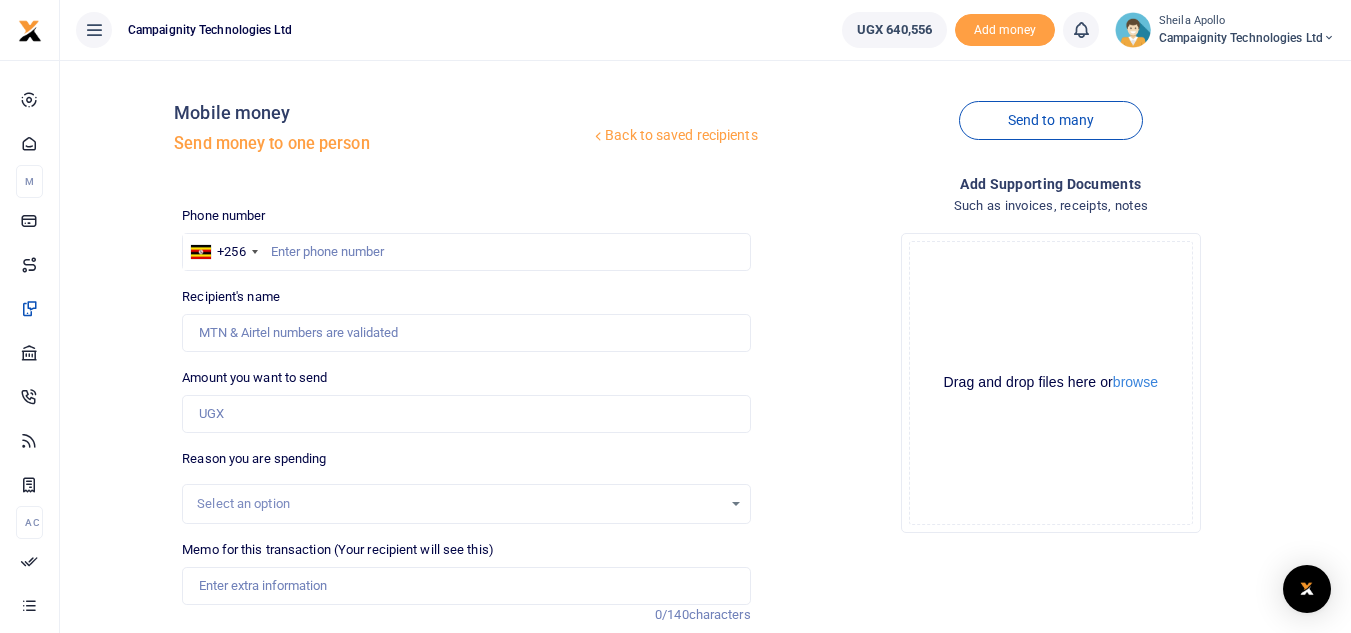click at bounding box center [675, 316] 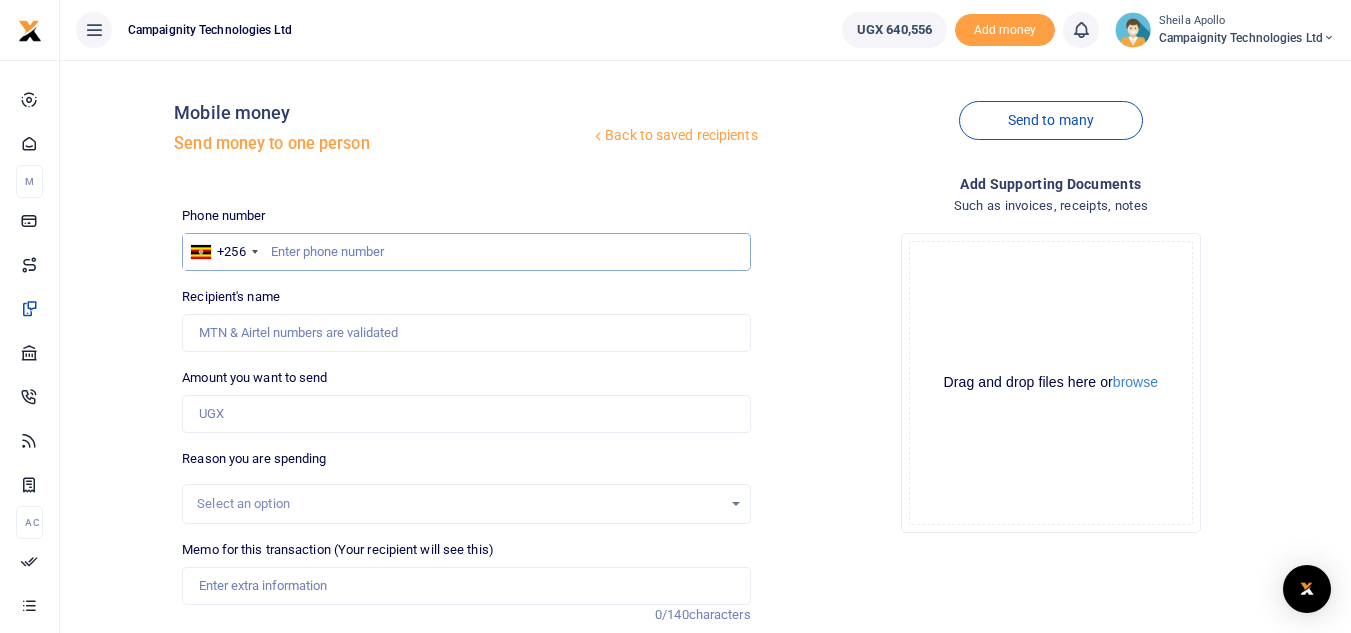 click at bounding box center (466, 252) 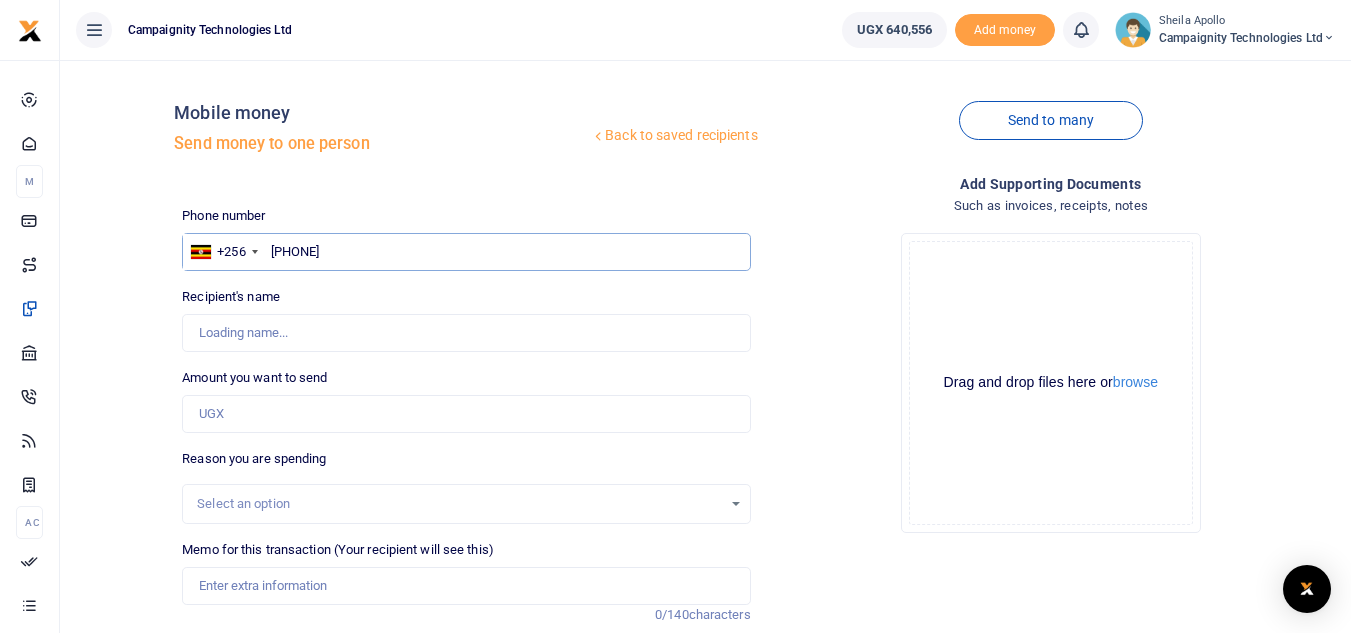 type on "756185378" 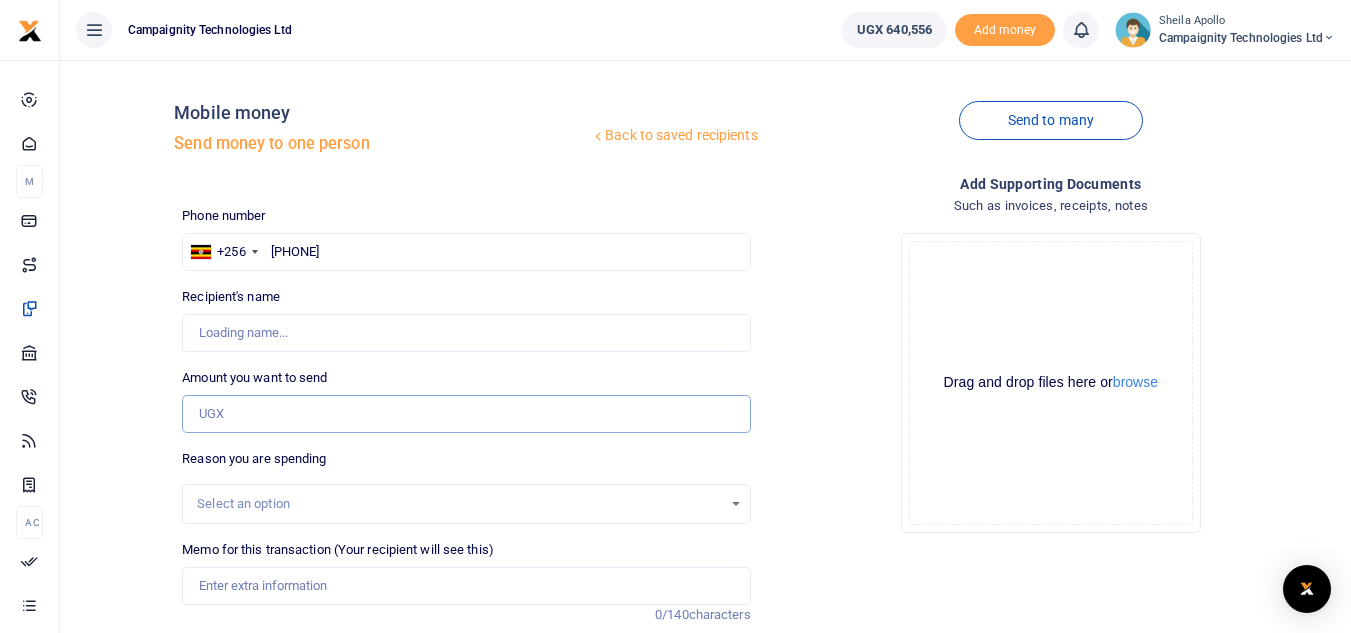 click on "Amount you want to send" at bounding box center (466, 414) 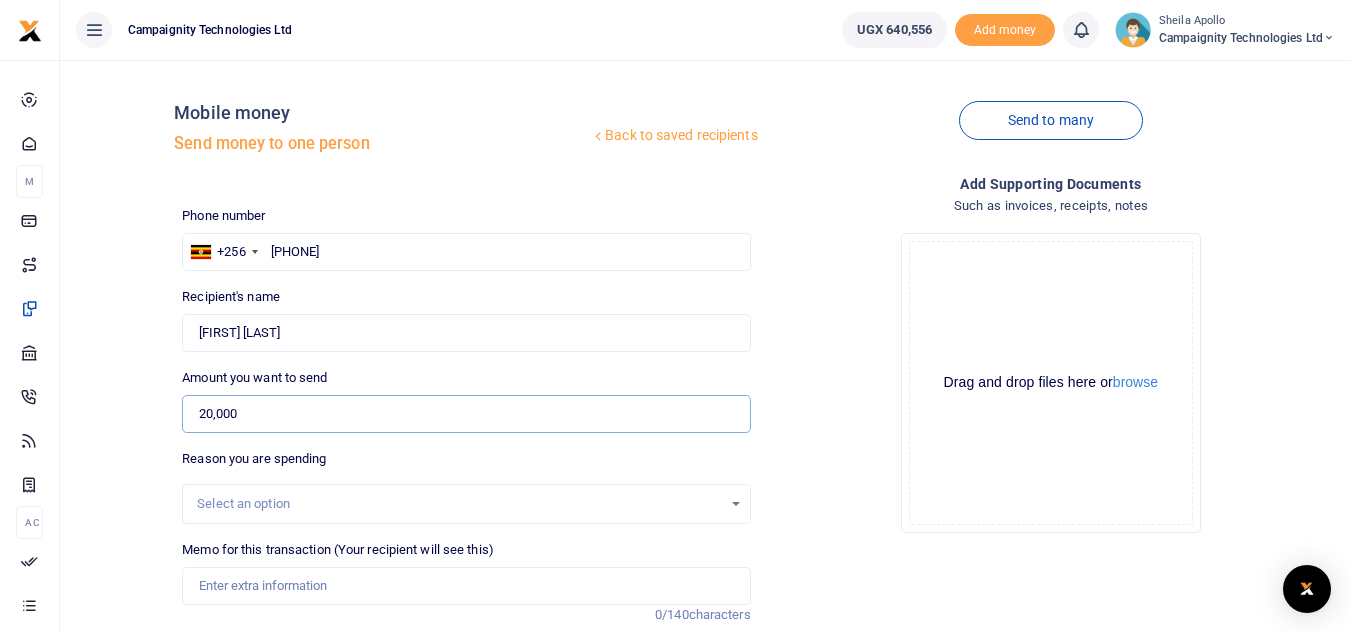 scroll, scrollTop: 88, scrollLeft: 0, axis: vertical 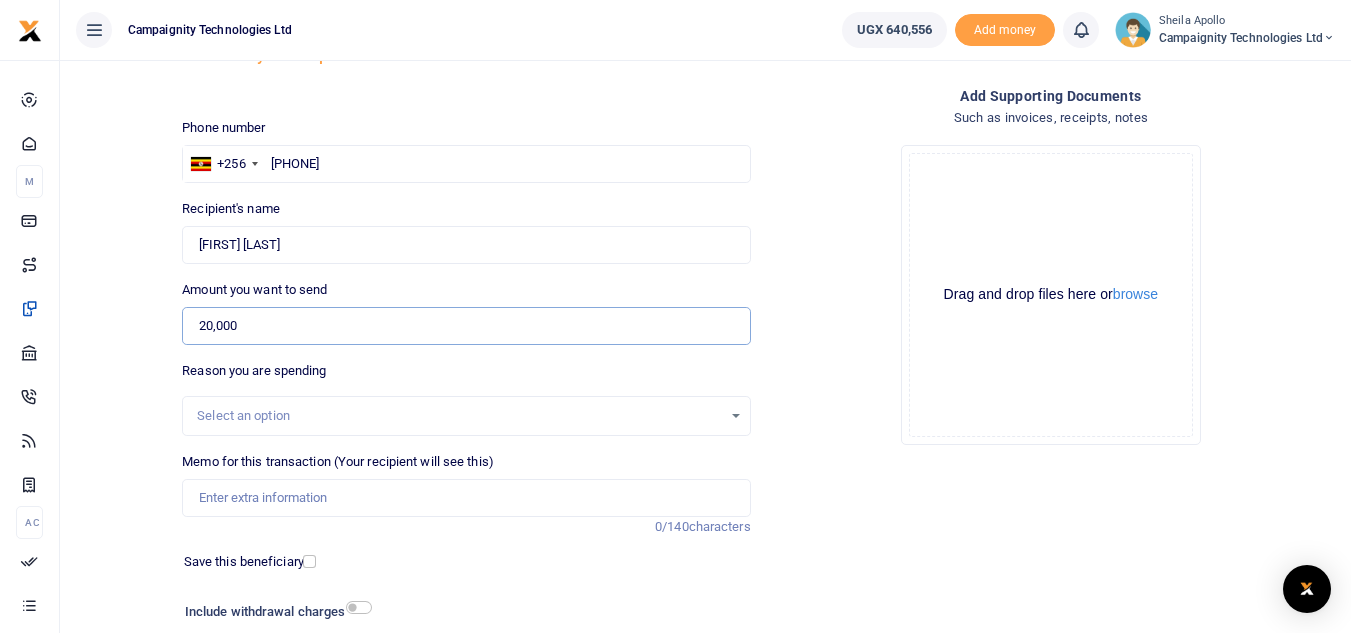 type on "20,000" 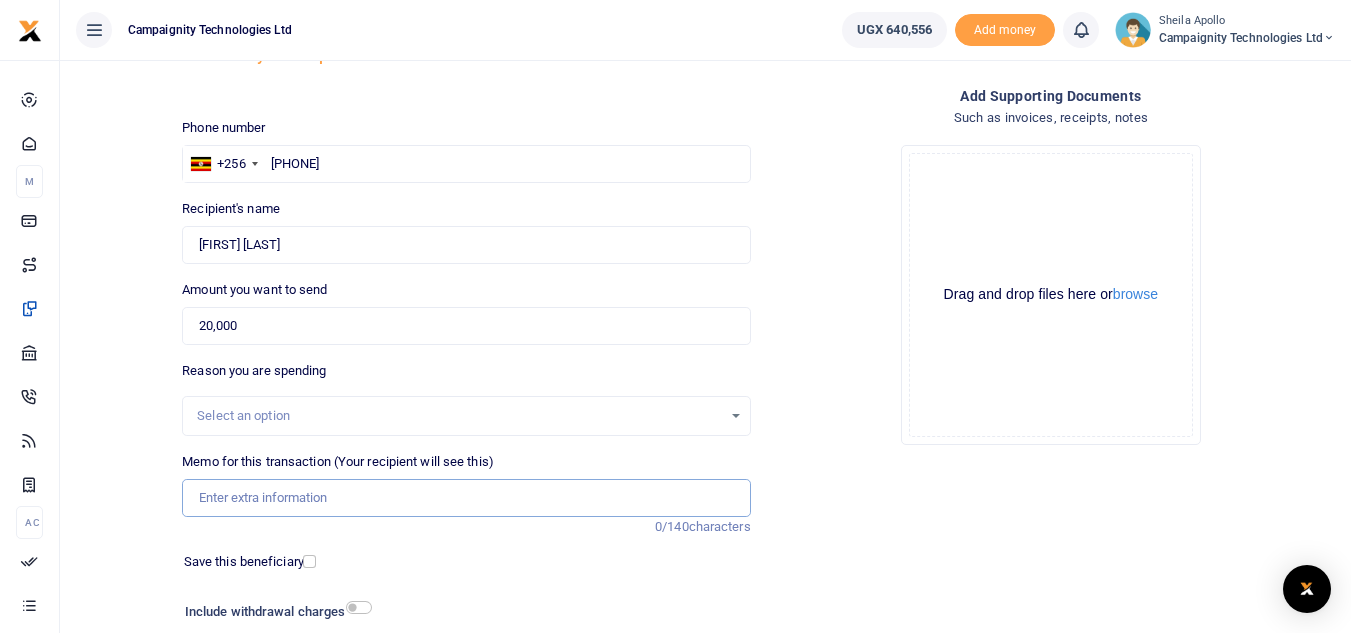 click on "Memo for this transaction (Your recipient will see this)" at bounding box center (466, 498) 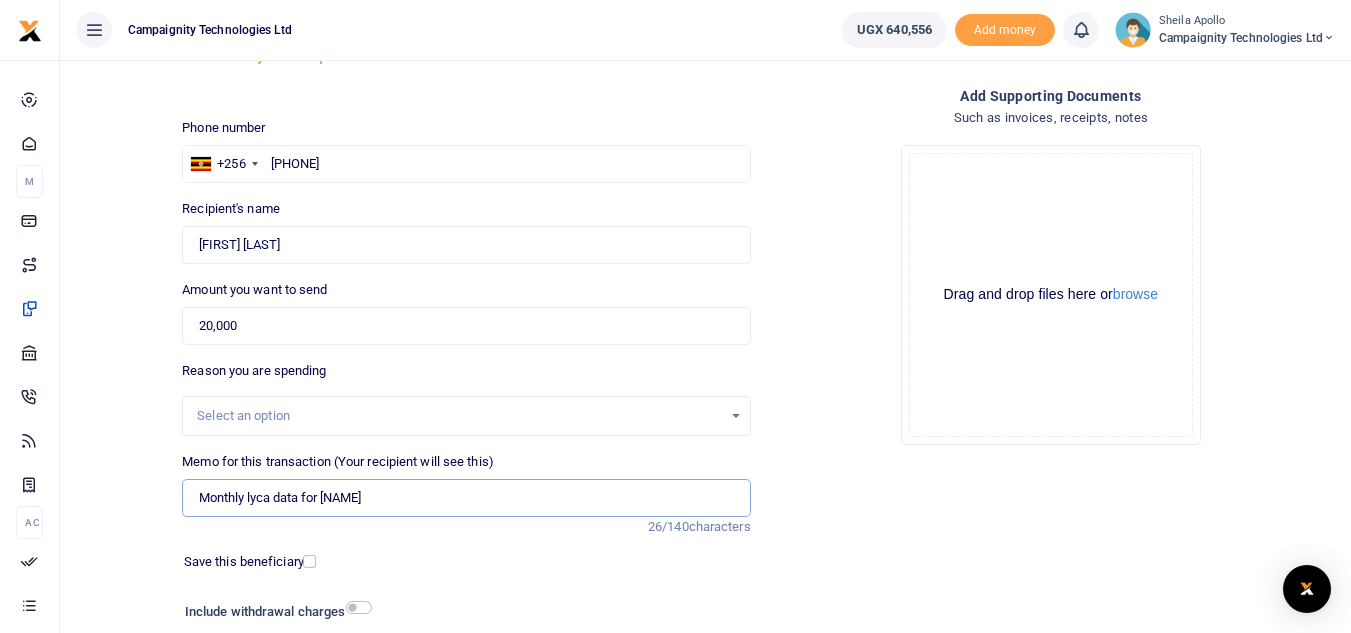 scroll, scrollTop: 233, scrollLeft: 0, axis: vertical 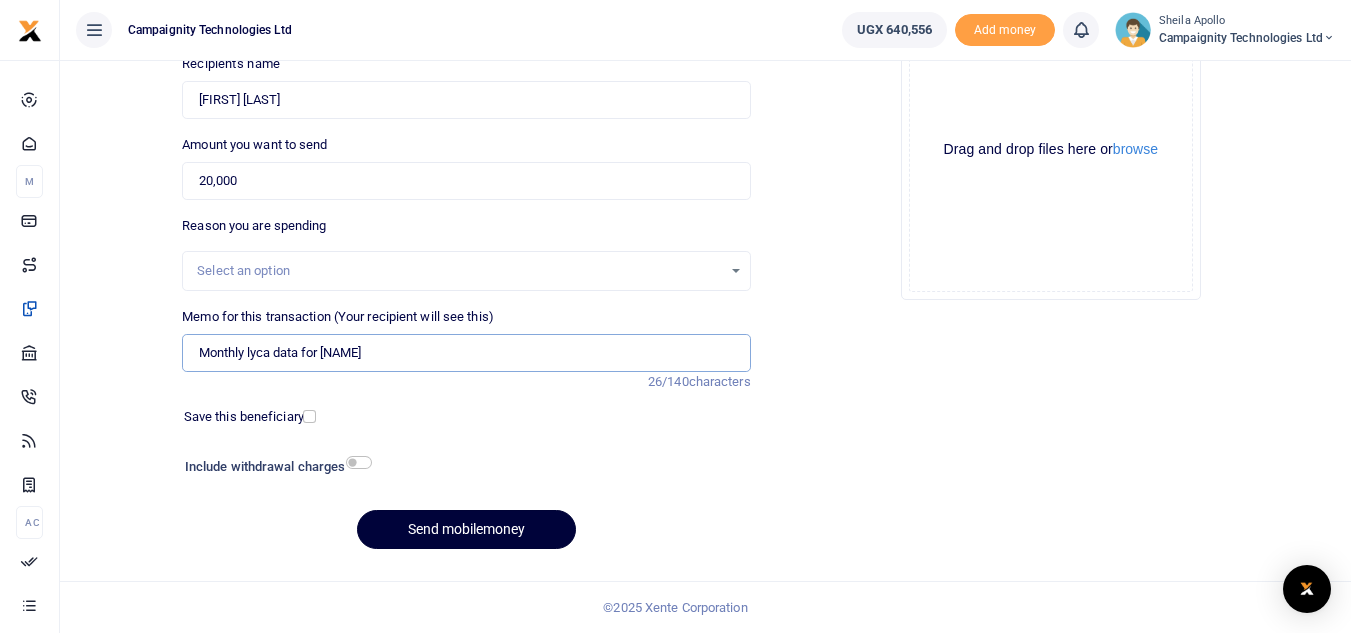 type on "Monthly lyca data for [NAME]" 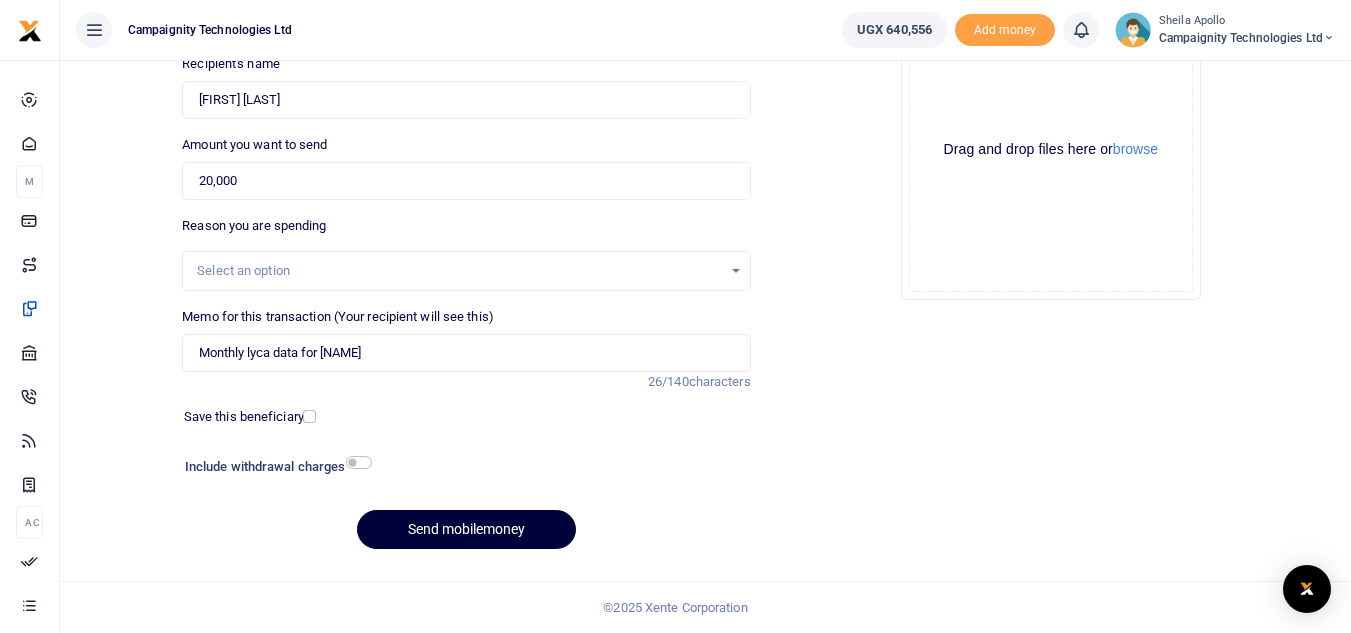 click on "Send mobilemoney" at bounding box center [466, 529] 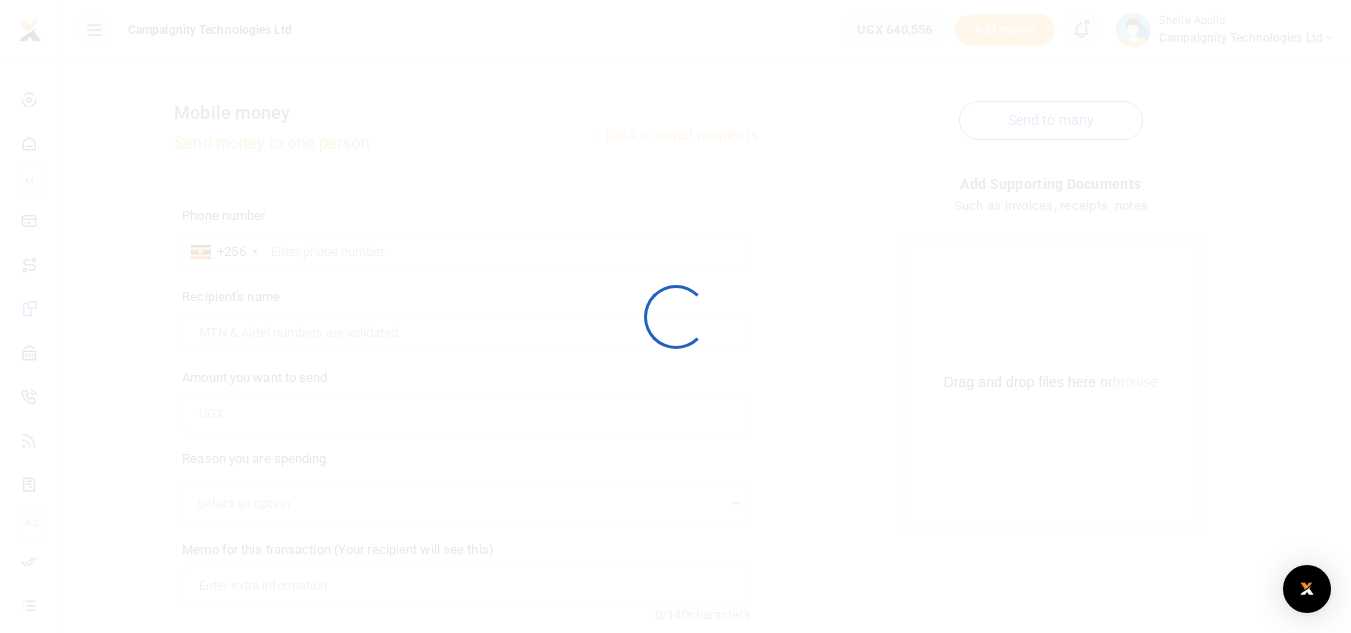 scroll, scrollTop: 233, scrollLeft: 0, axis: vertical 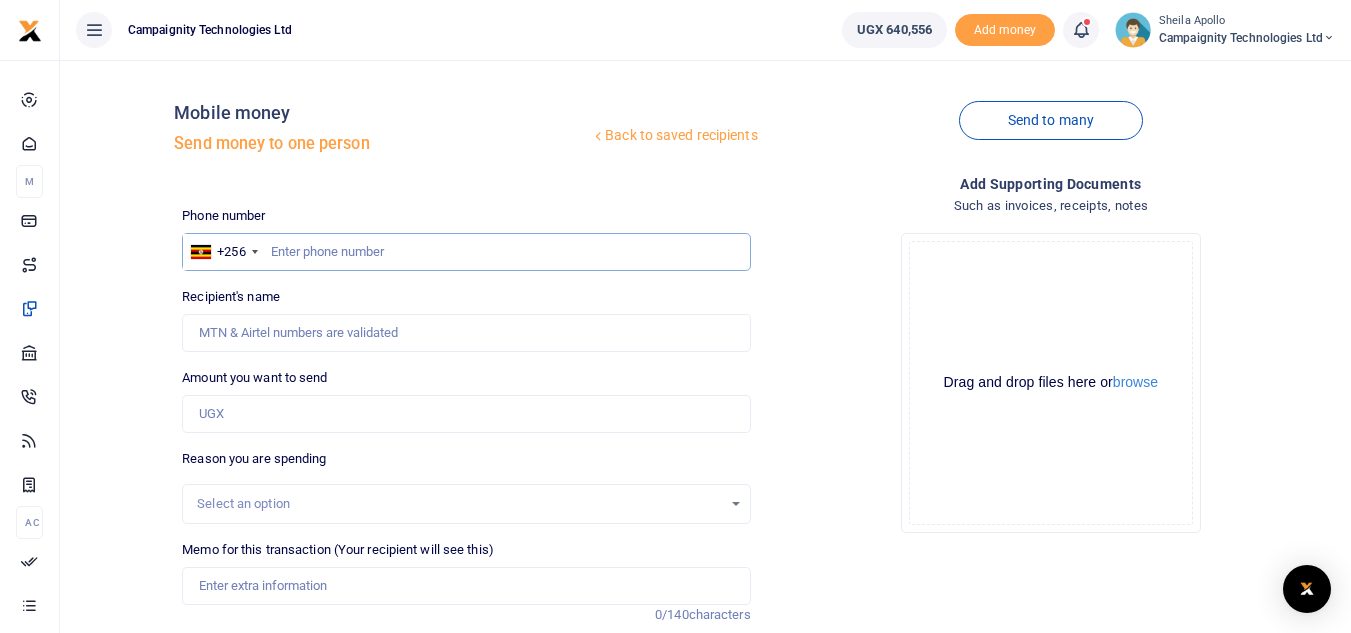 click at bounding box center [466, 252] 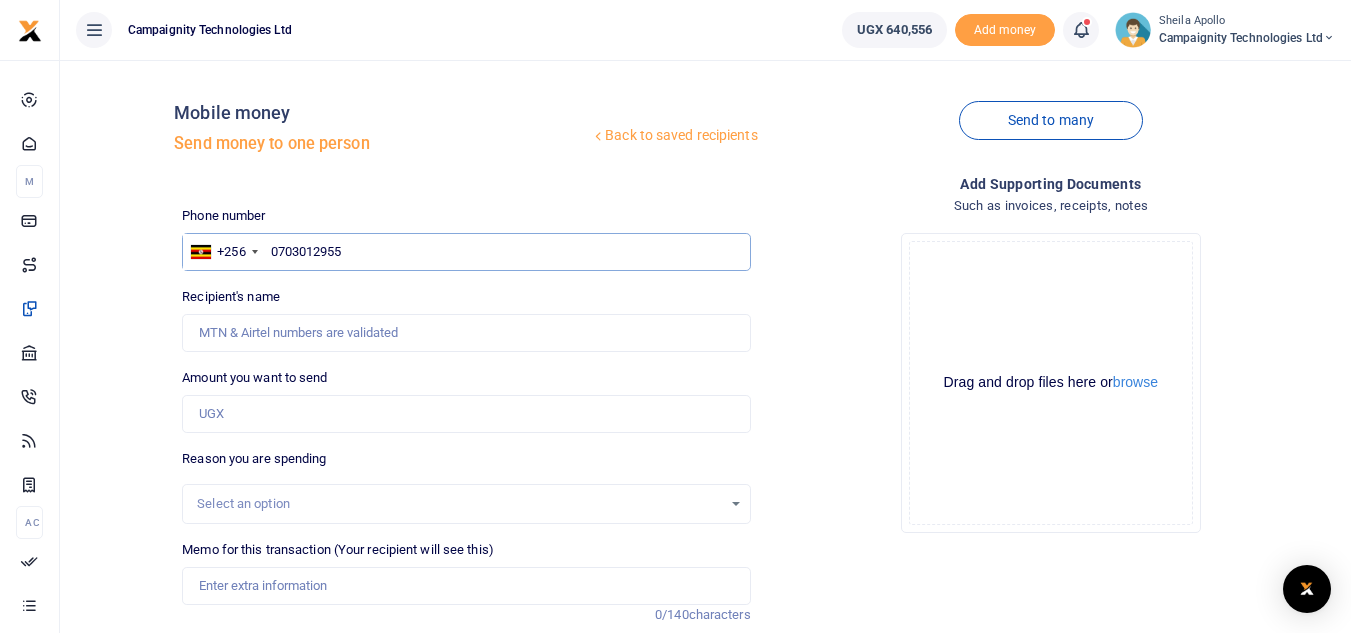 type on "0703012955" 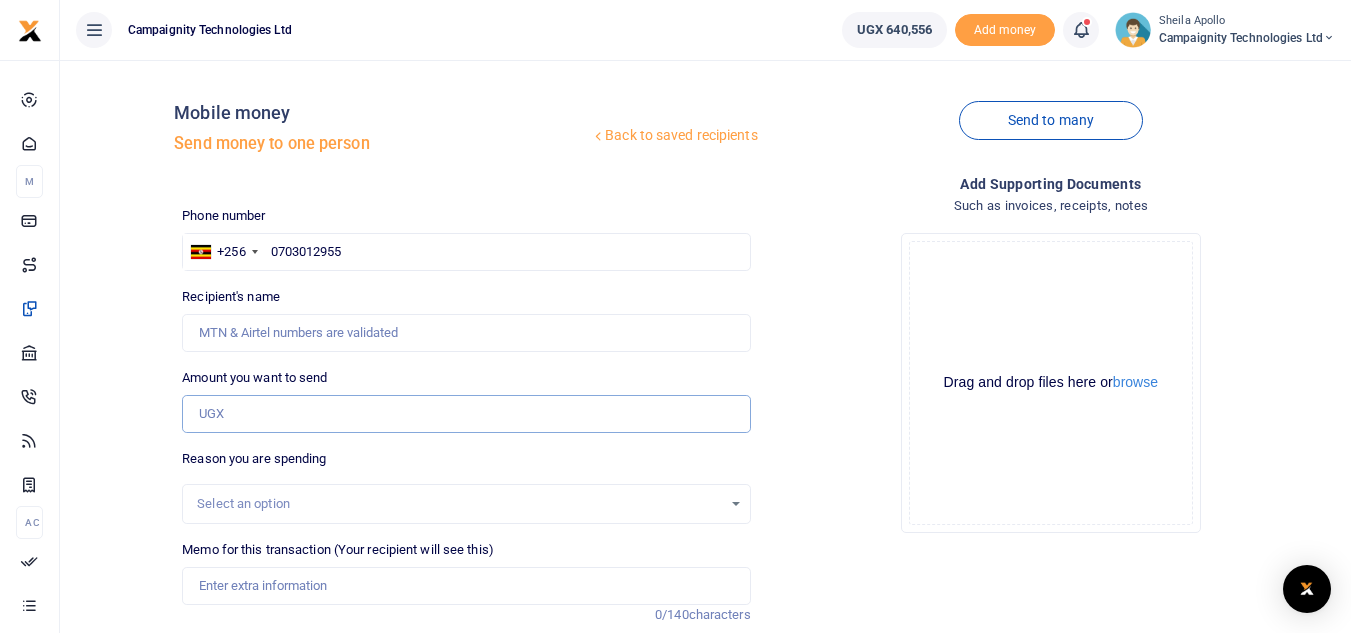 click on "Amount you want to send" at bounding box center [466, 414] 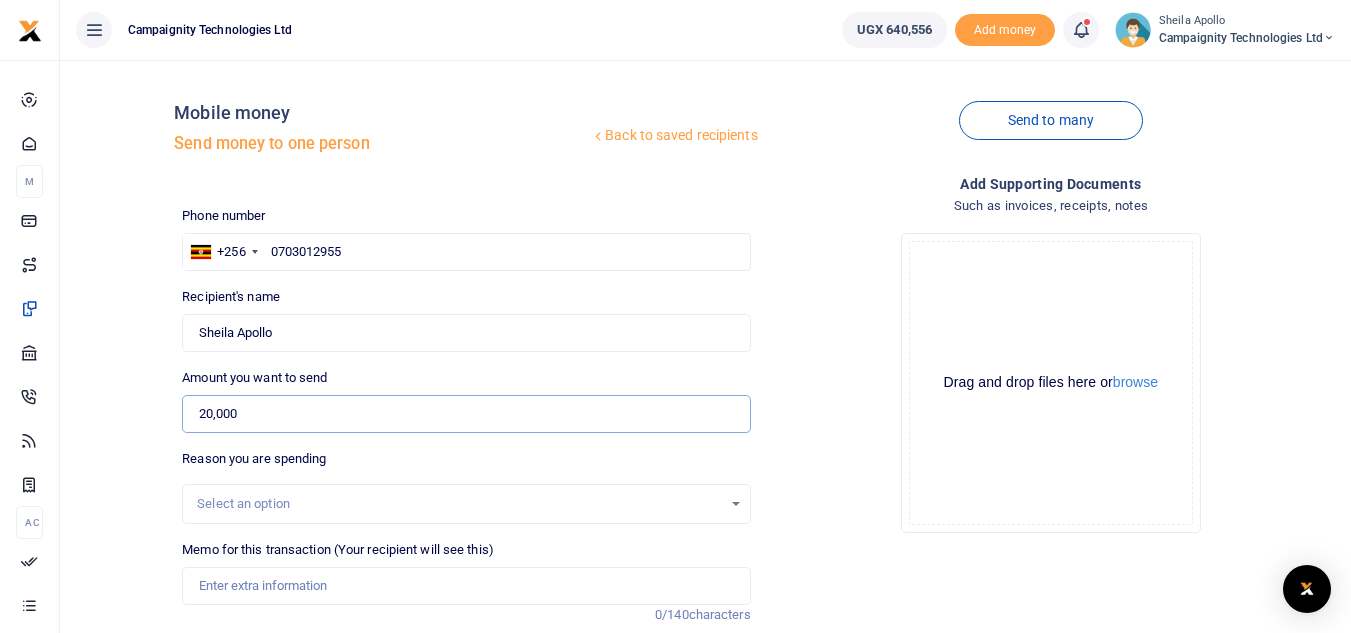 scroll, scrollTop: 233, scrollLeft: 0, axis: vertical 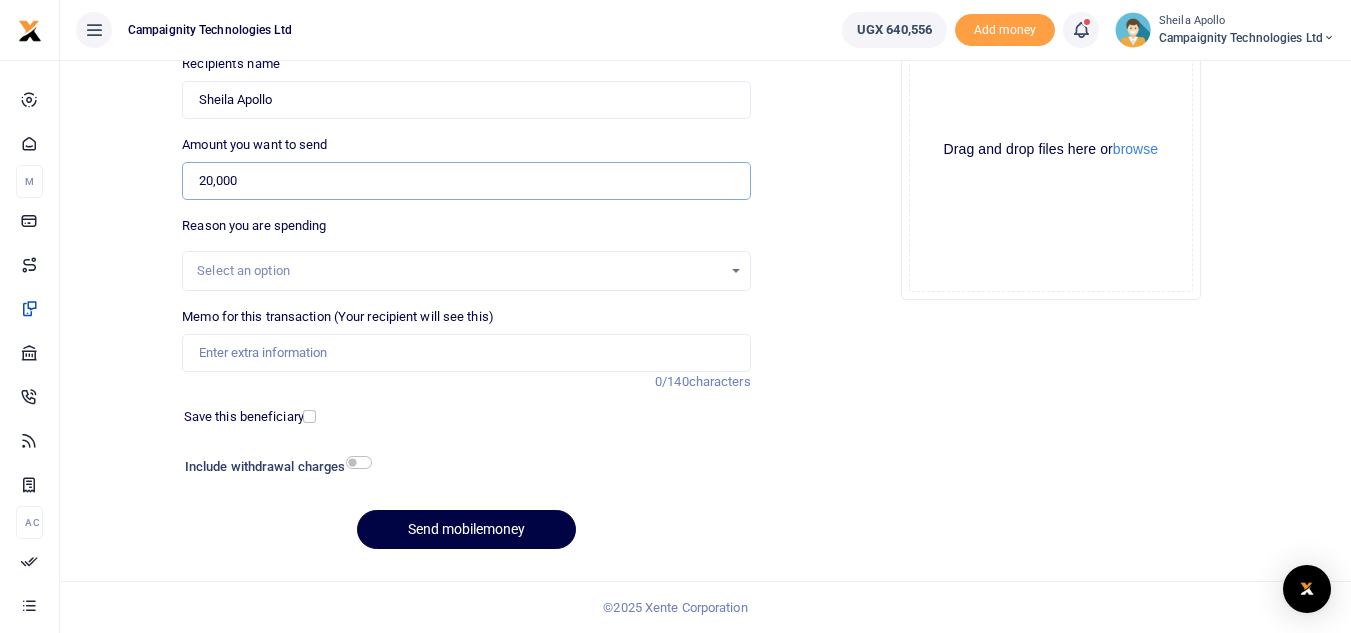 type on "20,000" 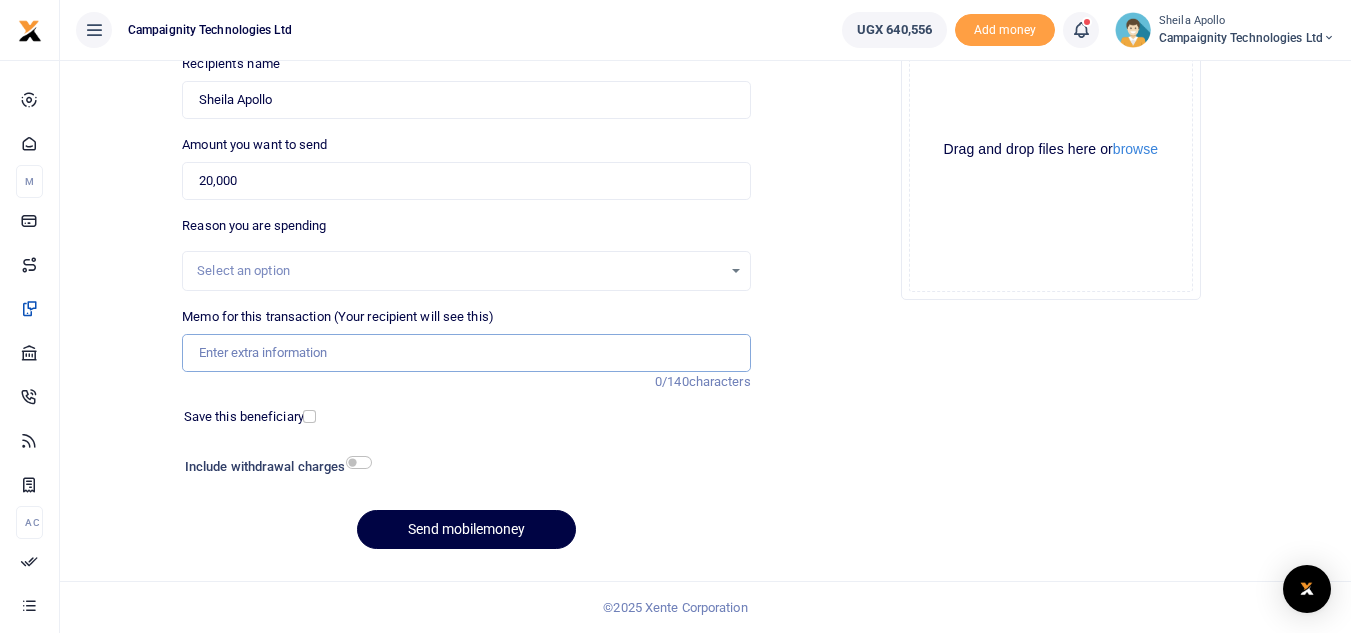 click on "Memo for this transaction (Your recipient will see this)" at bounding box center (466, 353) 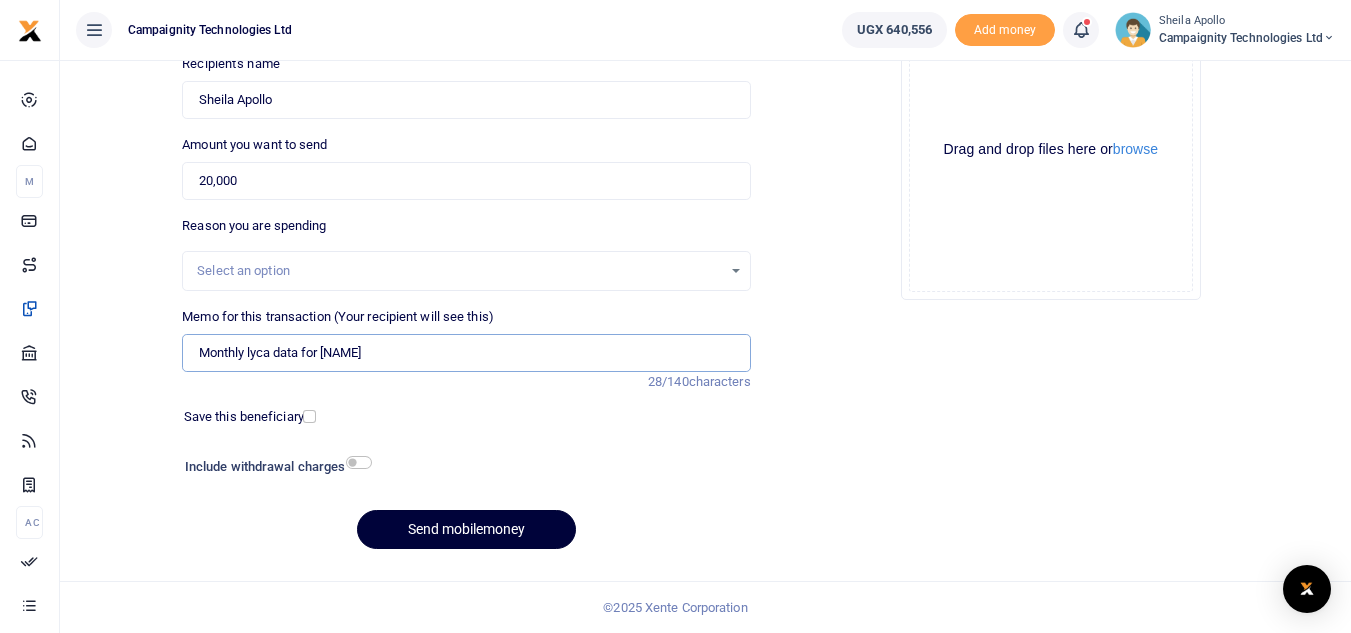 type on "Monthly lyca data for [NAME]" 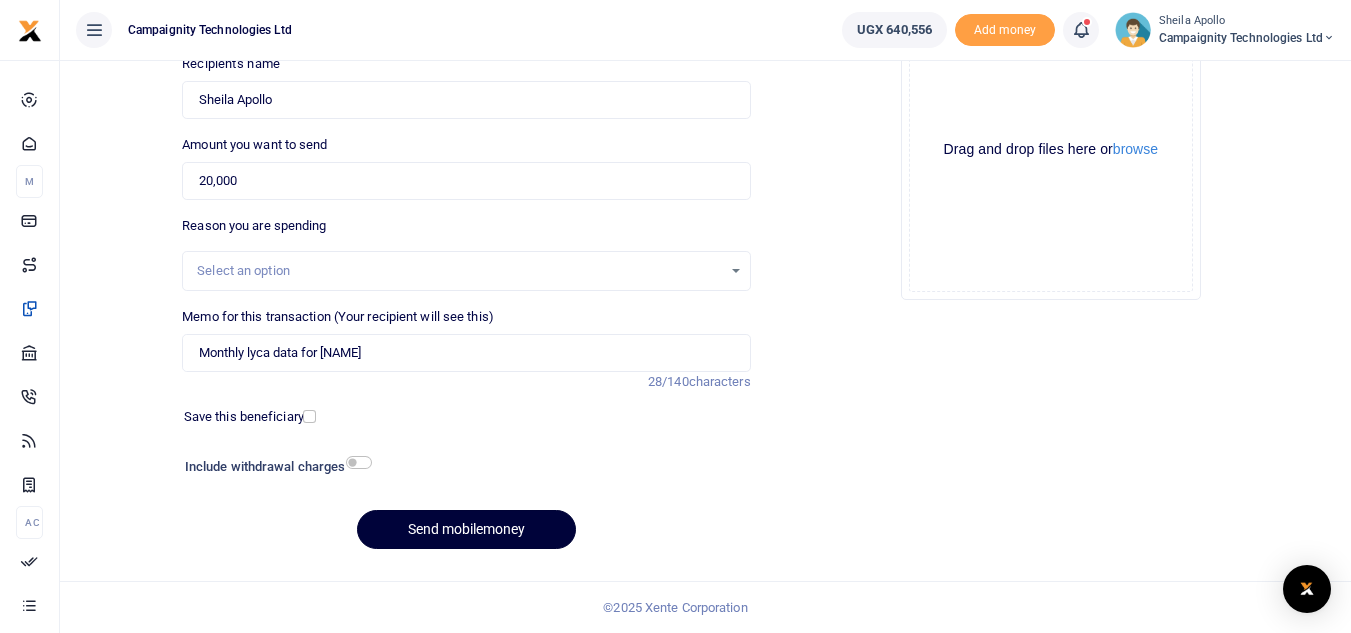 click on "Send mobilemoney" at bounding box center (466, 529) 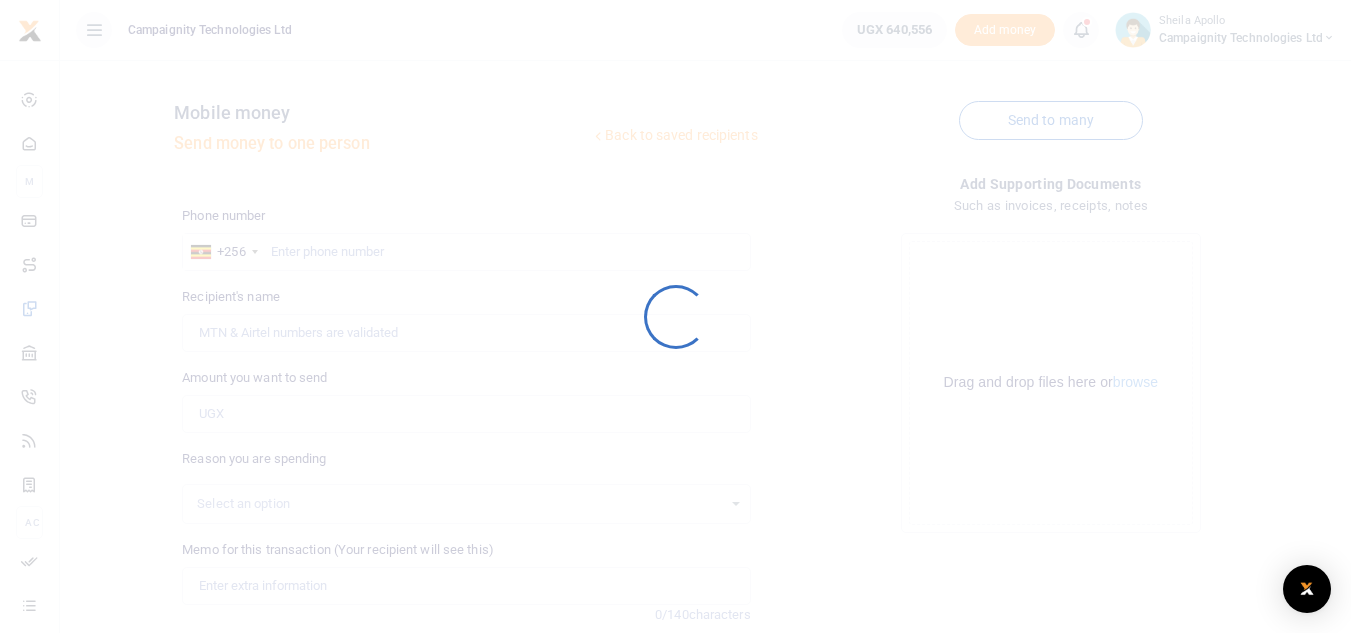 scroll, scrollTop: 233, scrollLeft: 0, axis: vertical 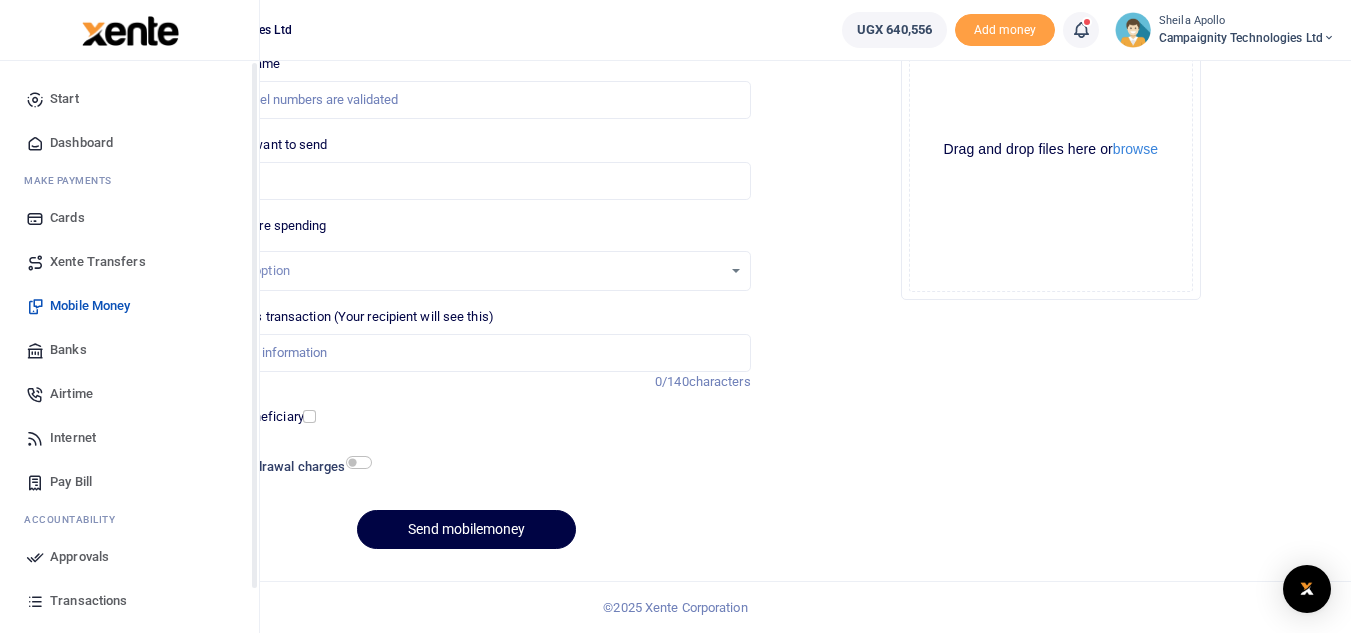 click on "Approvals" at bounding box center (79, 557) 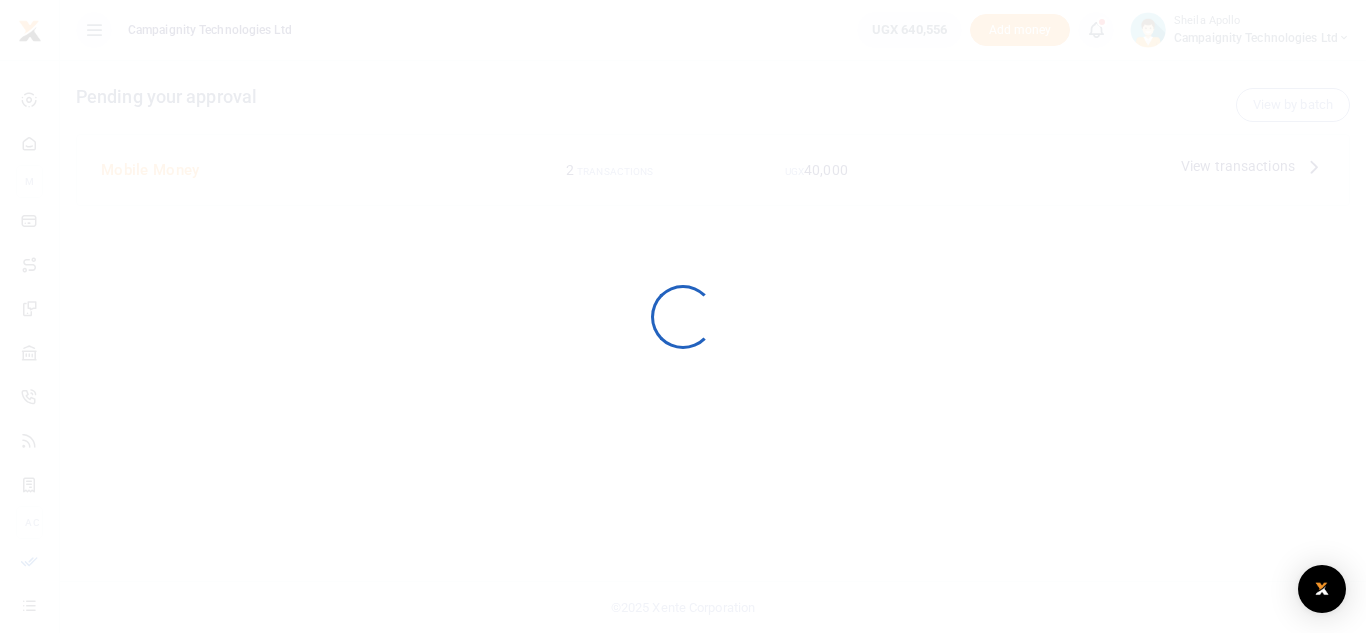 scroll, scrollTop: 0, scrollLeft: 0, axis: both 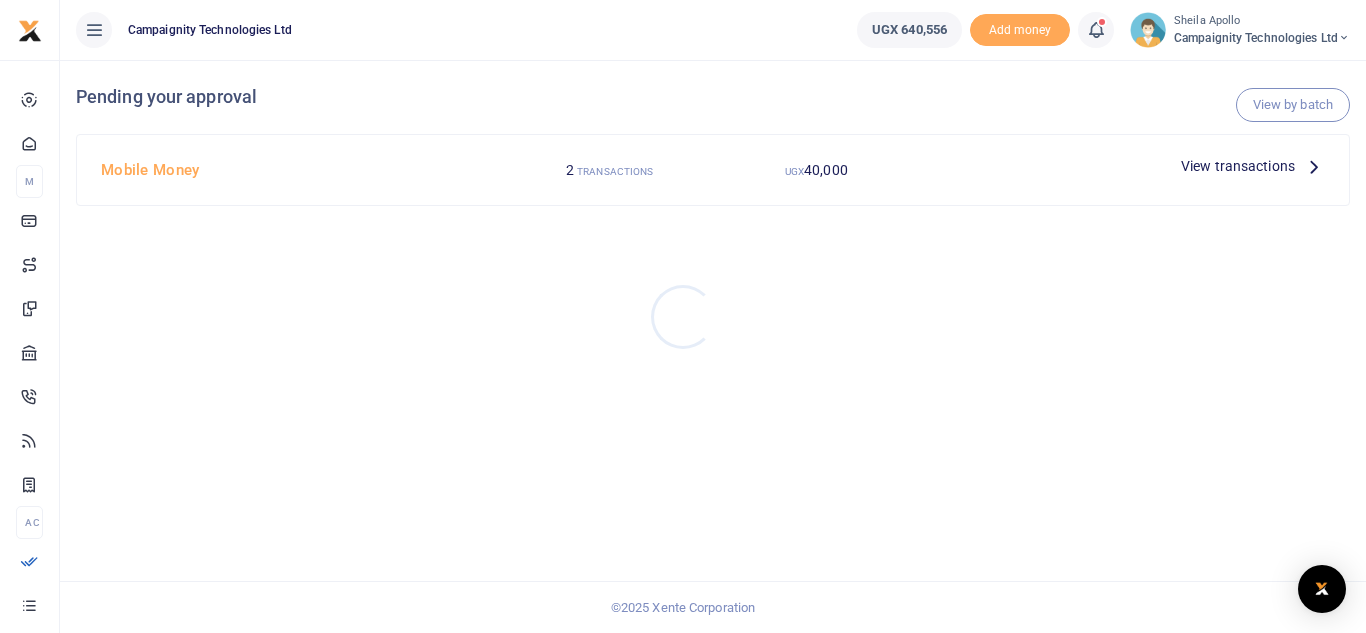 click at bounding box center [683, 316] 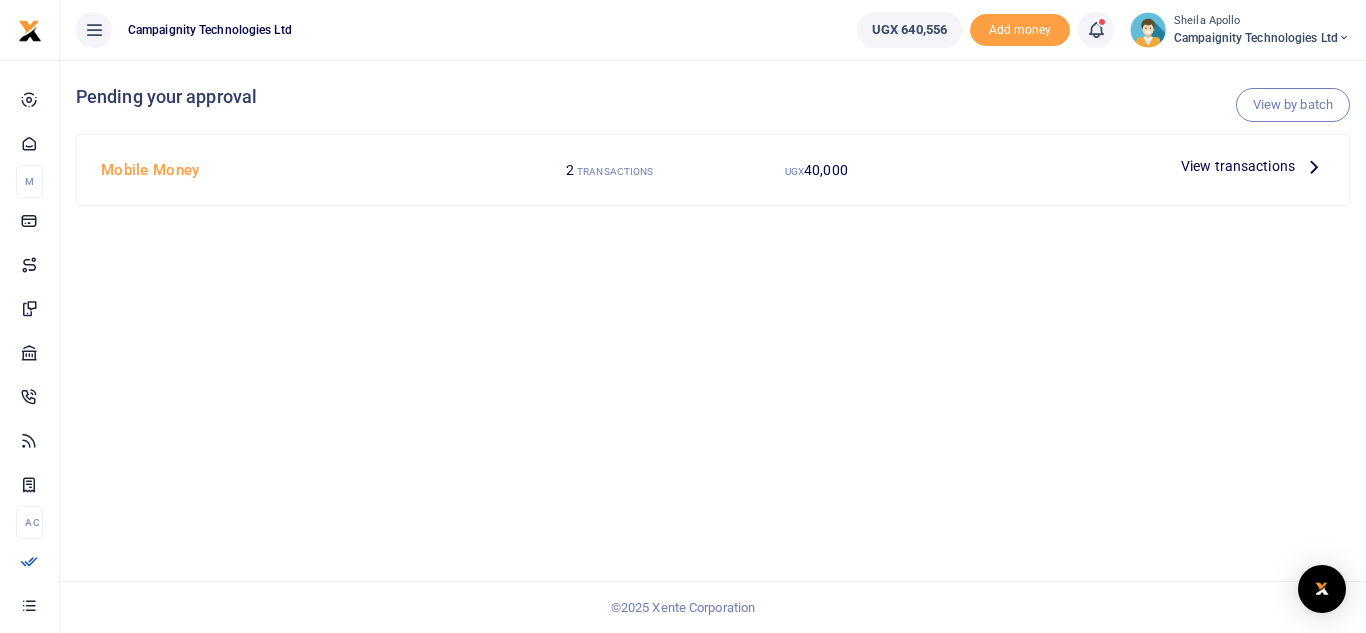 click on "View transactions" at bounding box center (1238, 166) 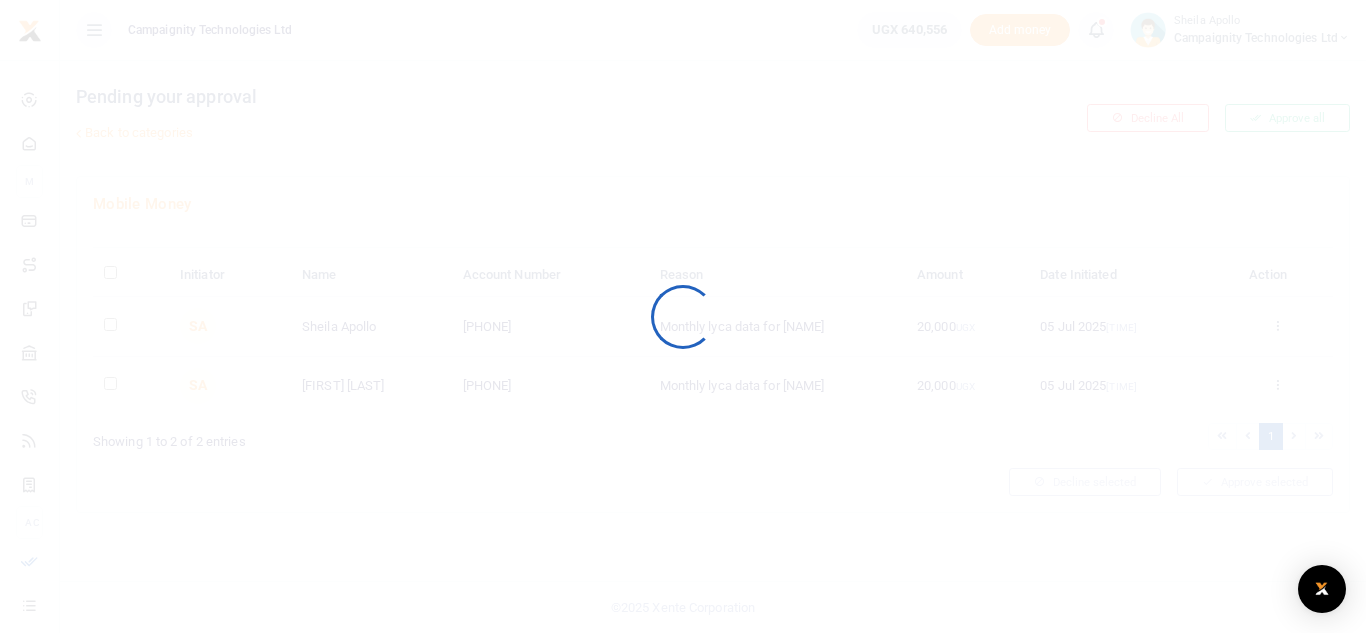 scroll, scrollTop: 0, scrollLeft: 0, axis: both 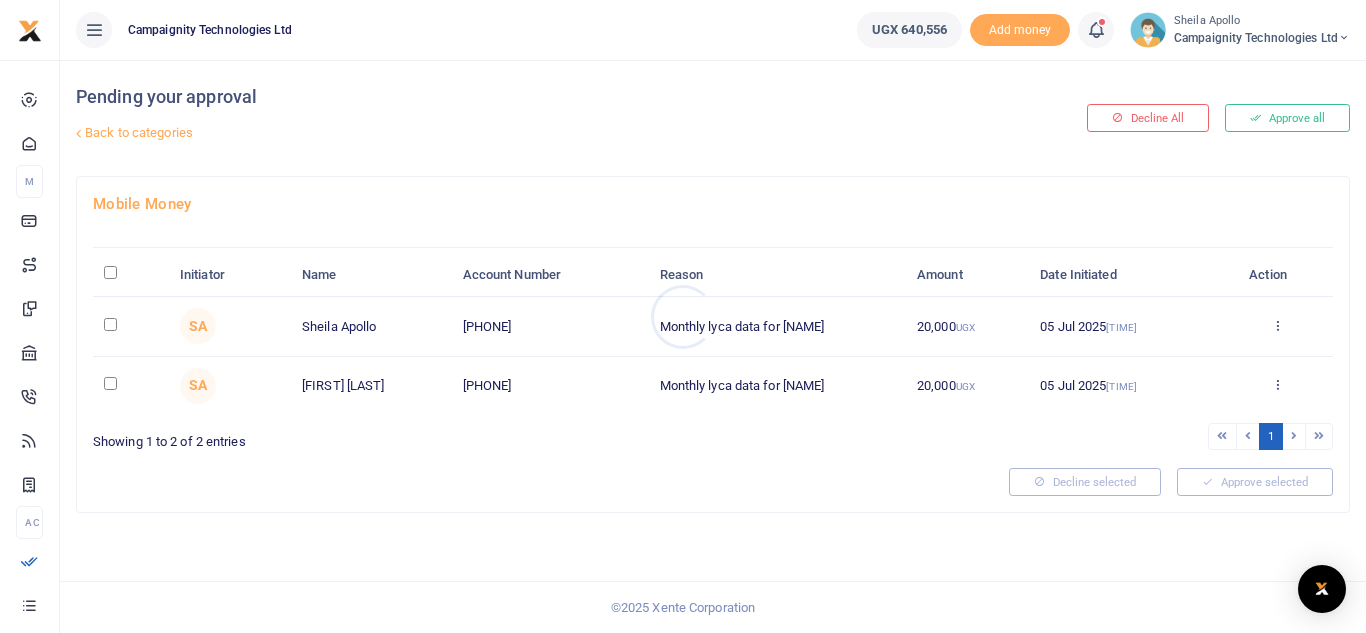 click at bounding box center [683, 316] 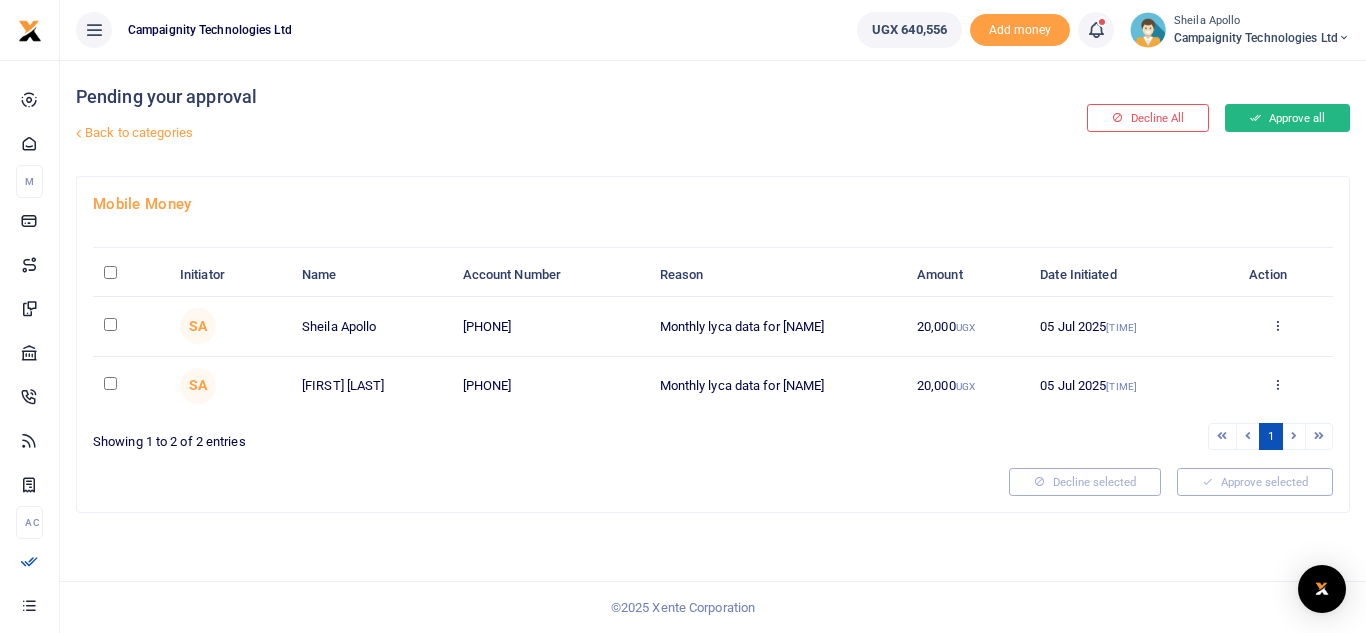 click on "Approve all" at bounding box center [1287, 118] 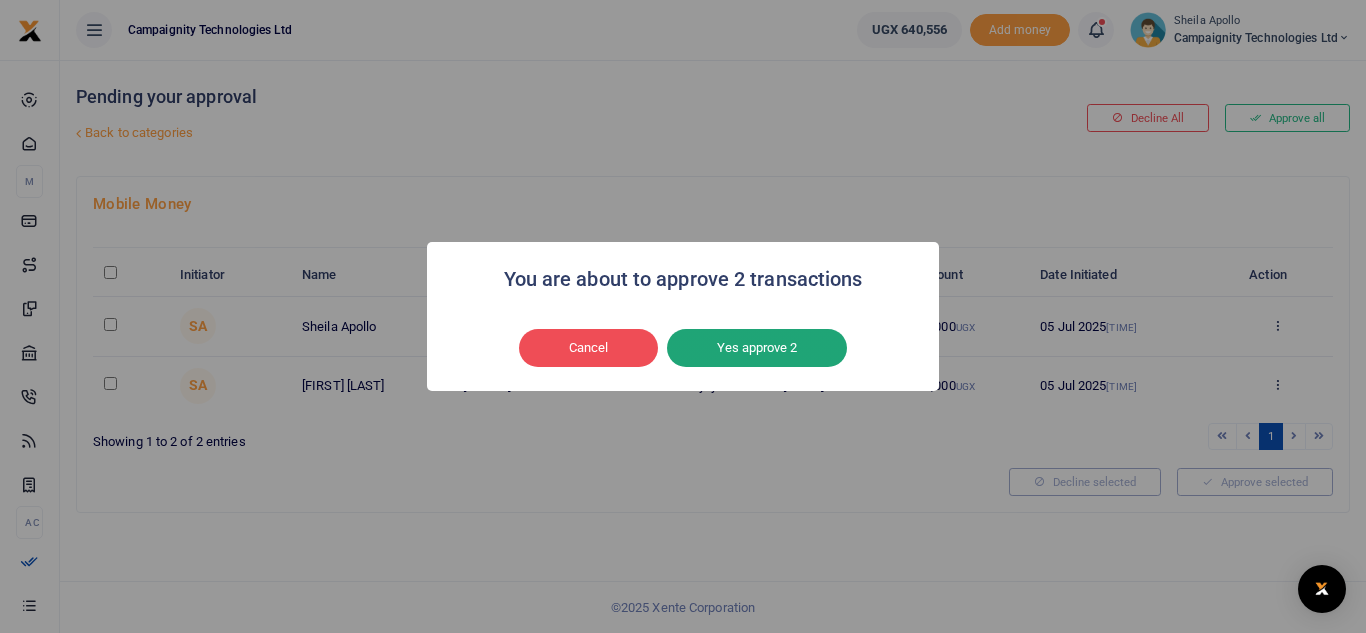 click on "Yes approve 2" at bounding box center (757, 348) 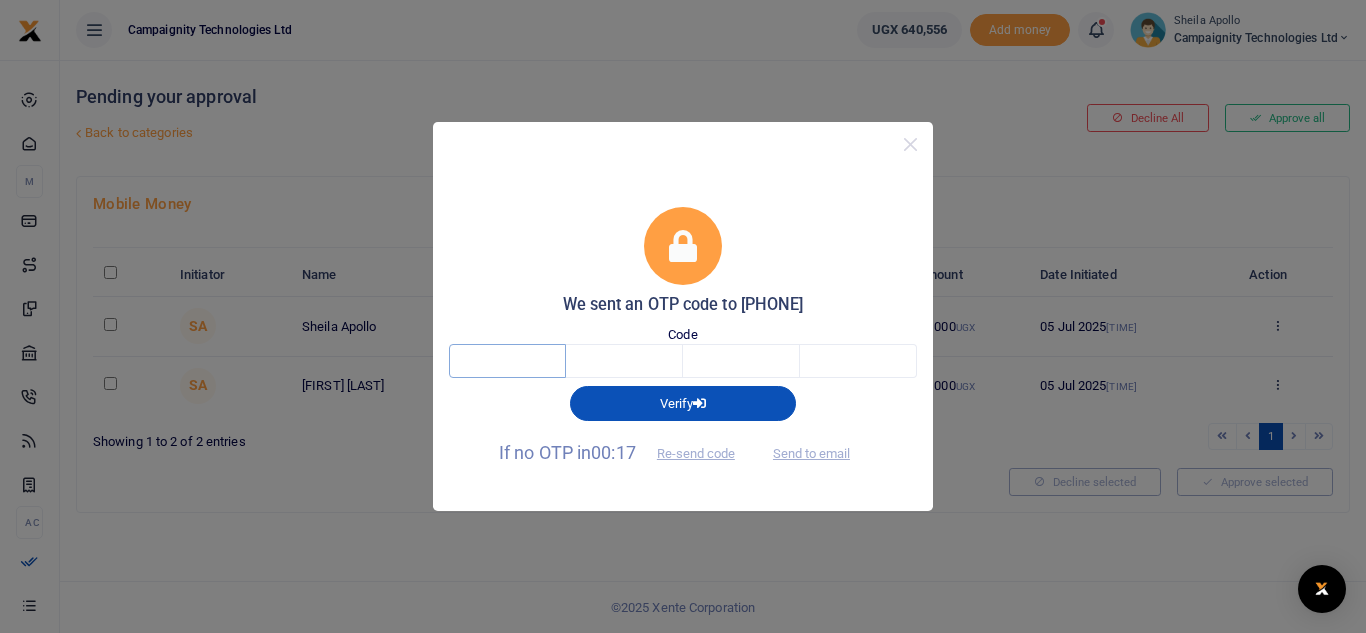 click at bounding box center [507, 361] 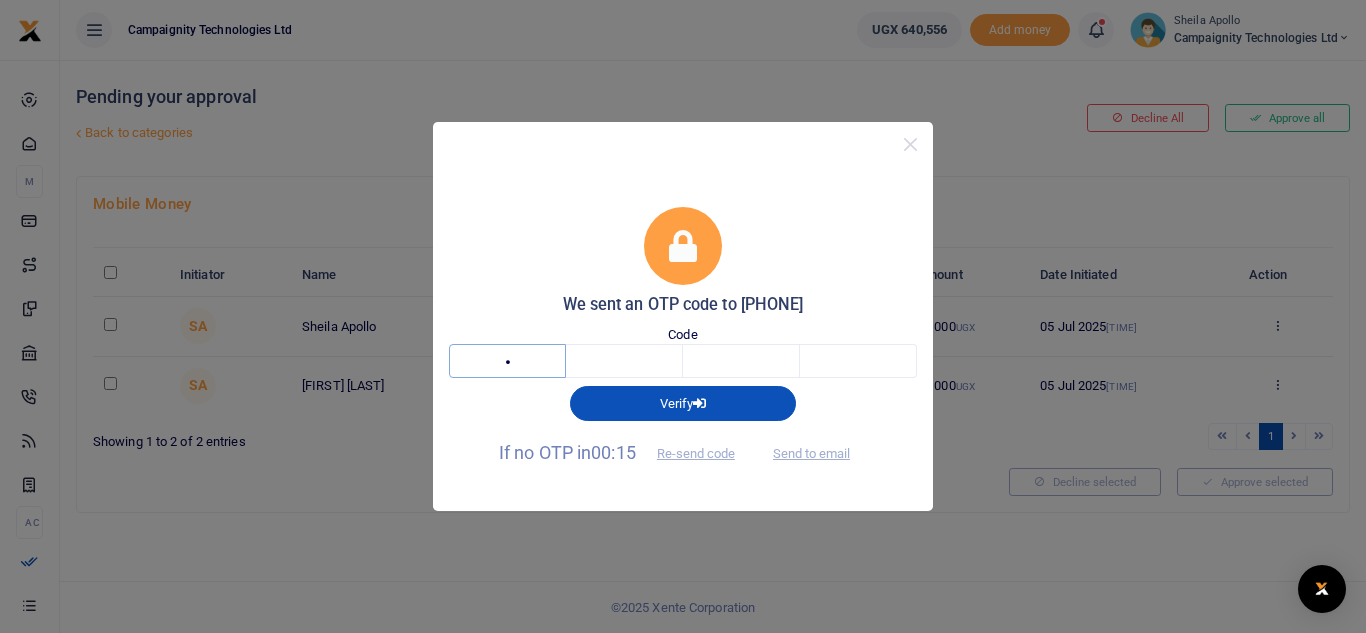 type on "1" 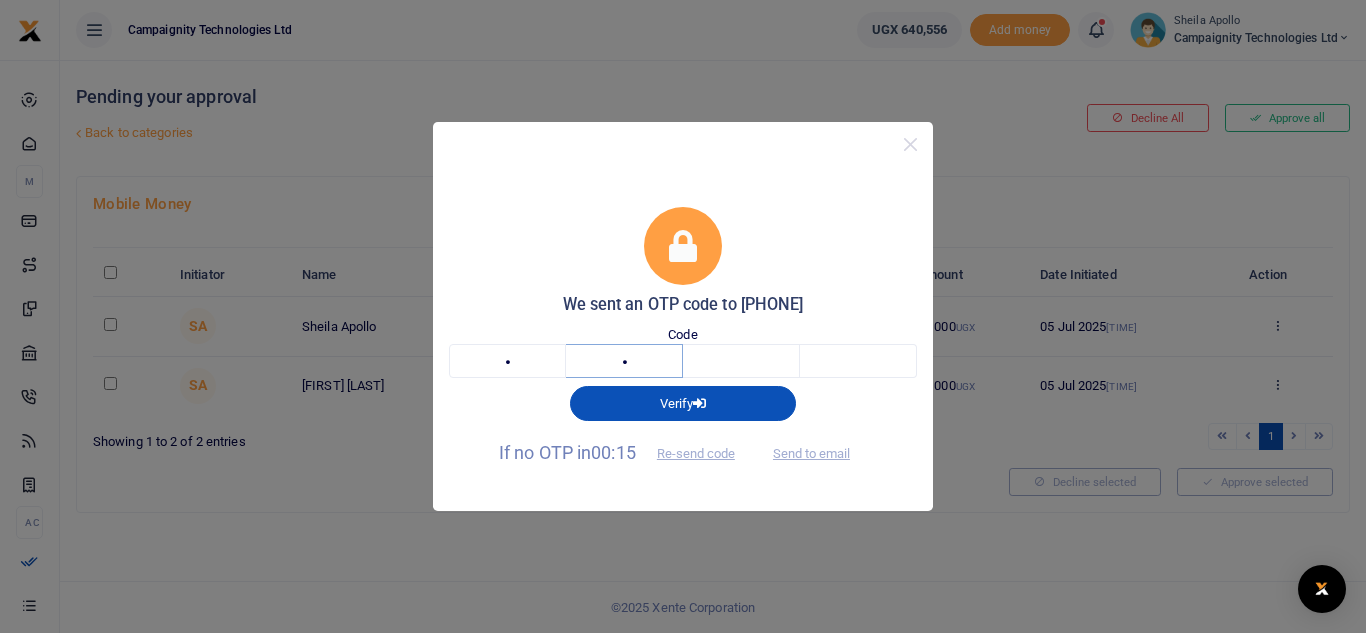 type on "4" 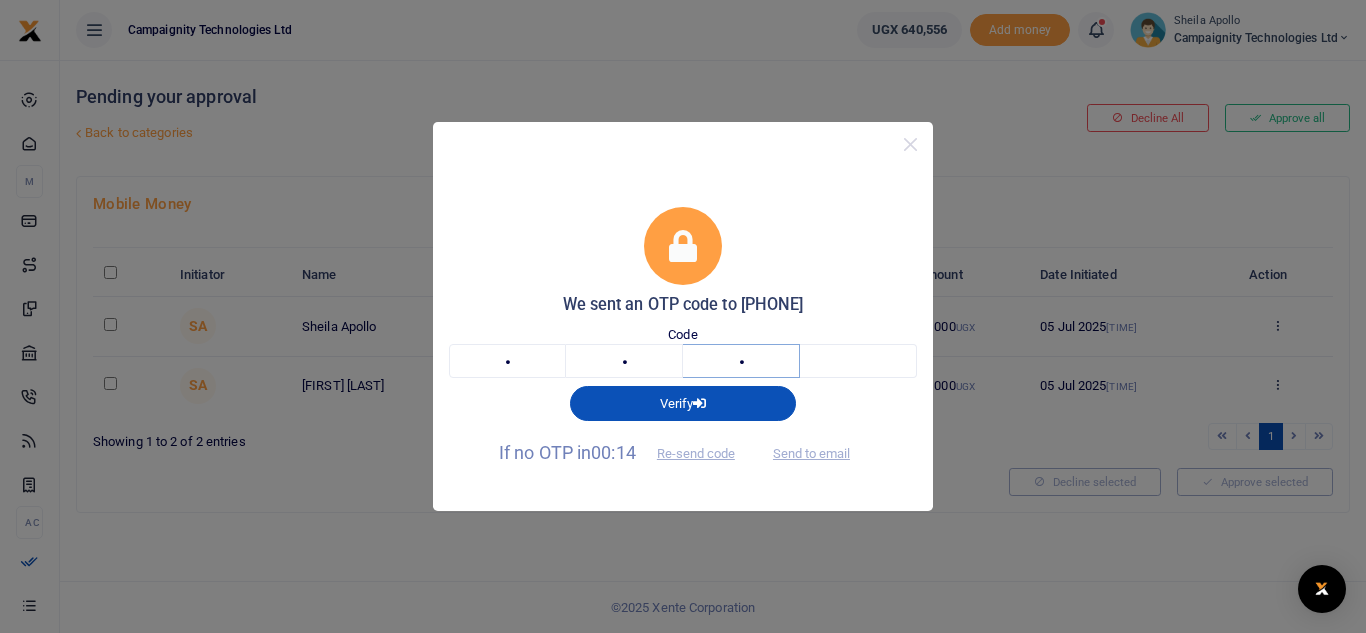 type on "7" 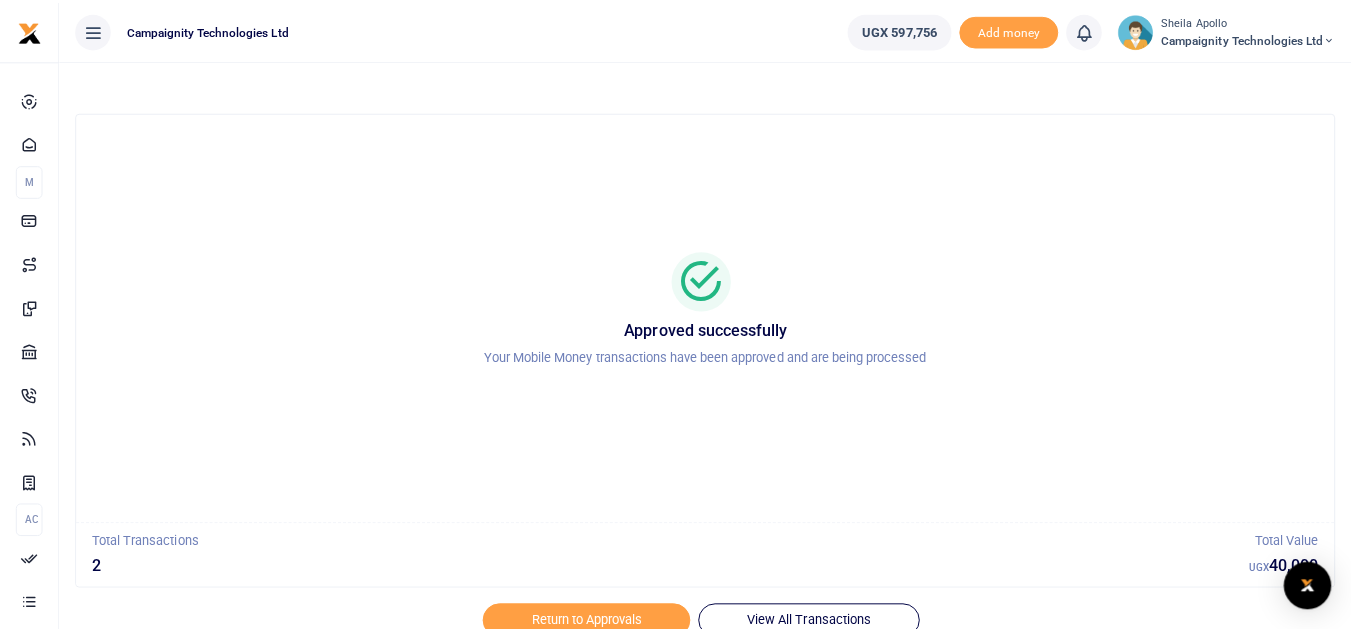scroll, scrollTop: 0, scrollLeft: 0, axis: both 